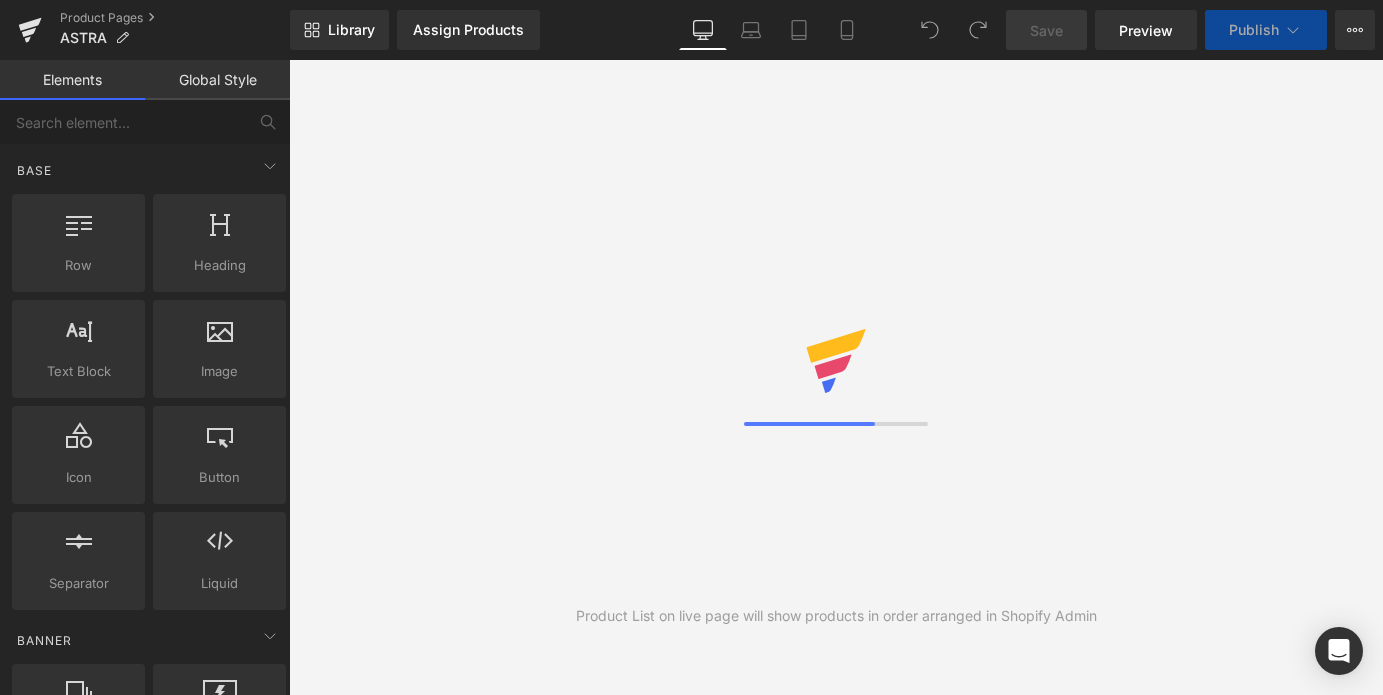 scroll, scrollTop: 0, scrollLeft: 0, axis: both 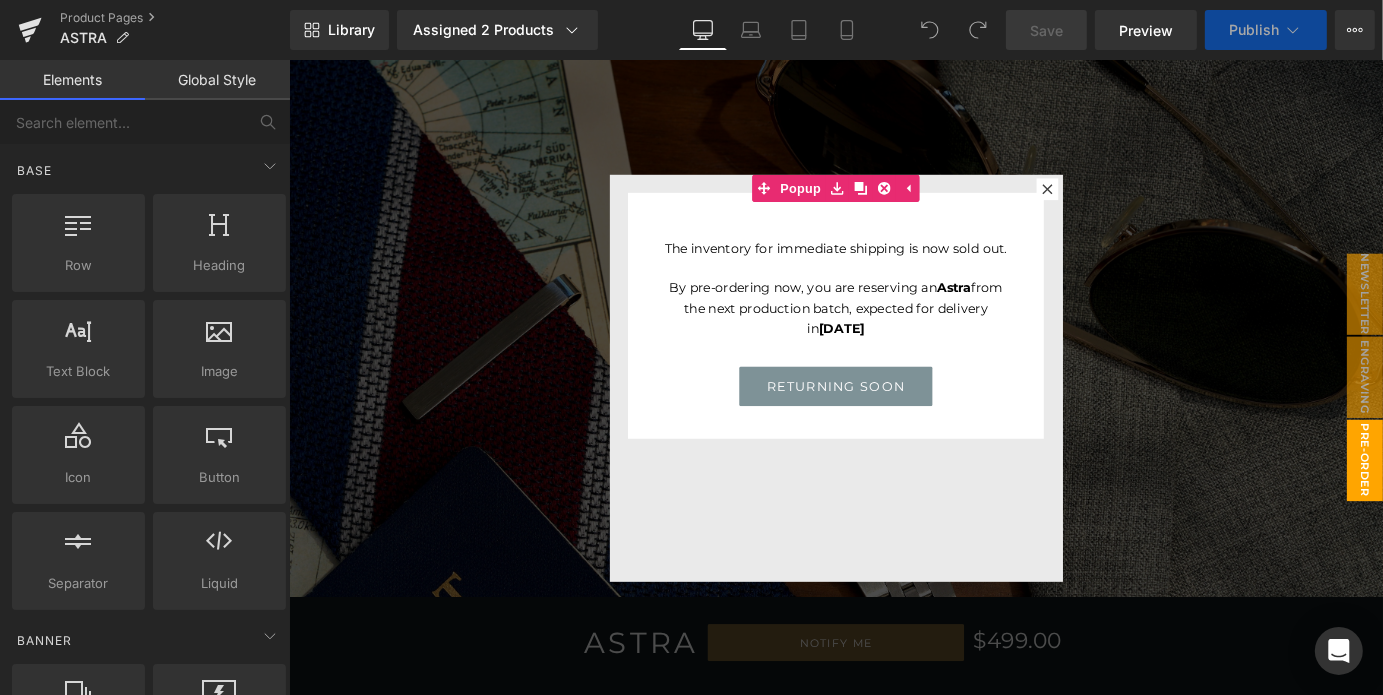 click at bounding box center (893, 410) 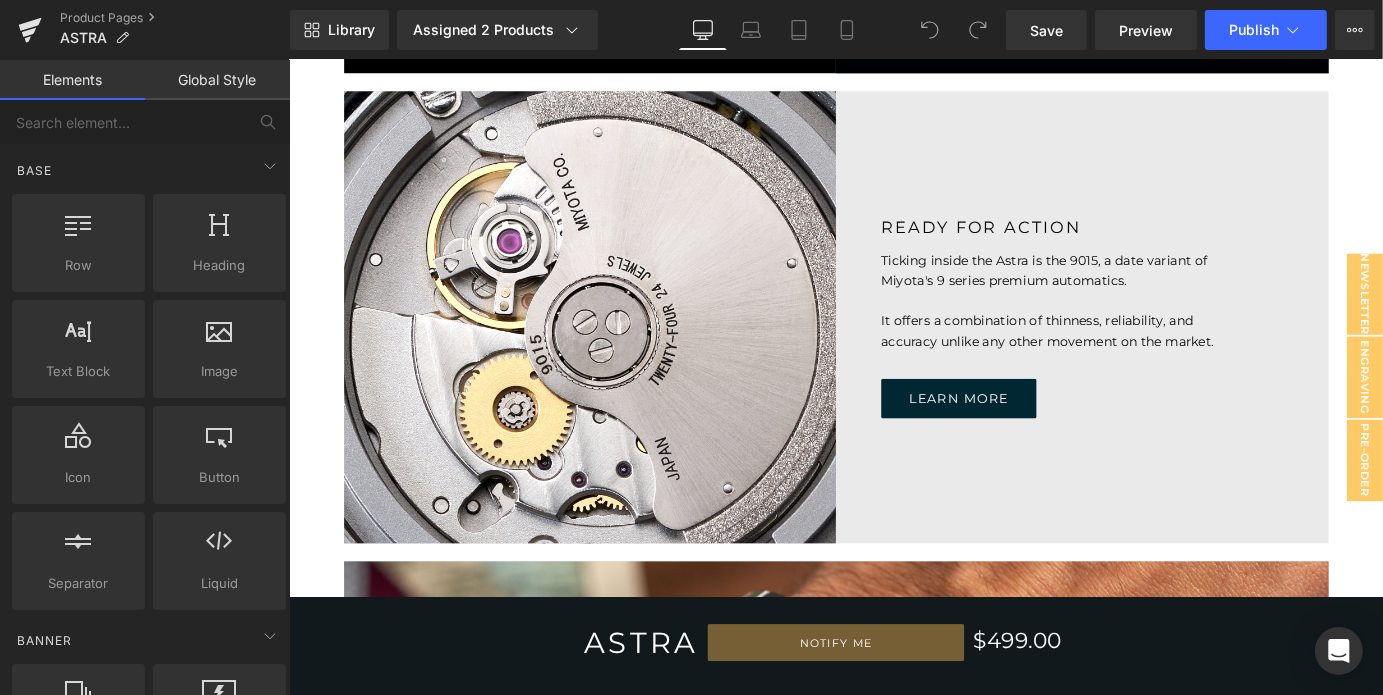 scroll, scrollTop: 3206, scrollLeft: 0, axis: vertical 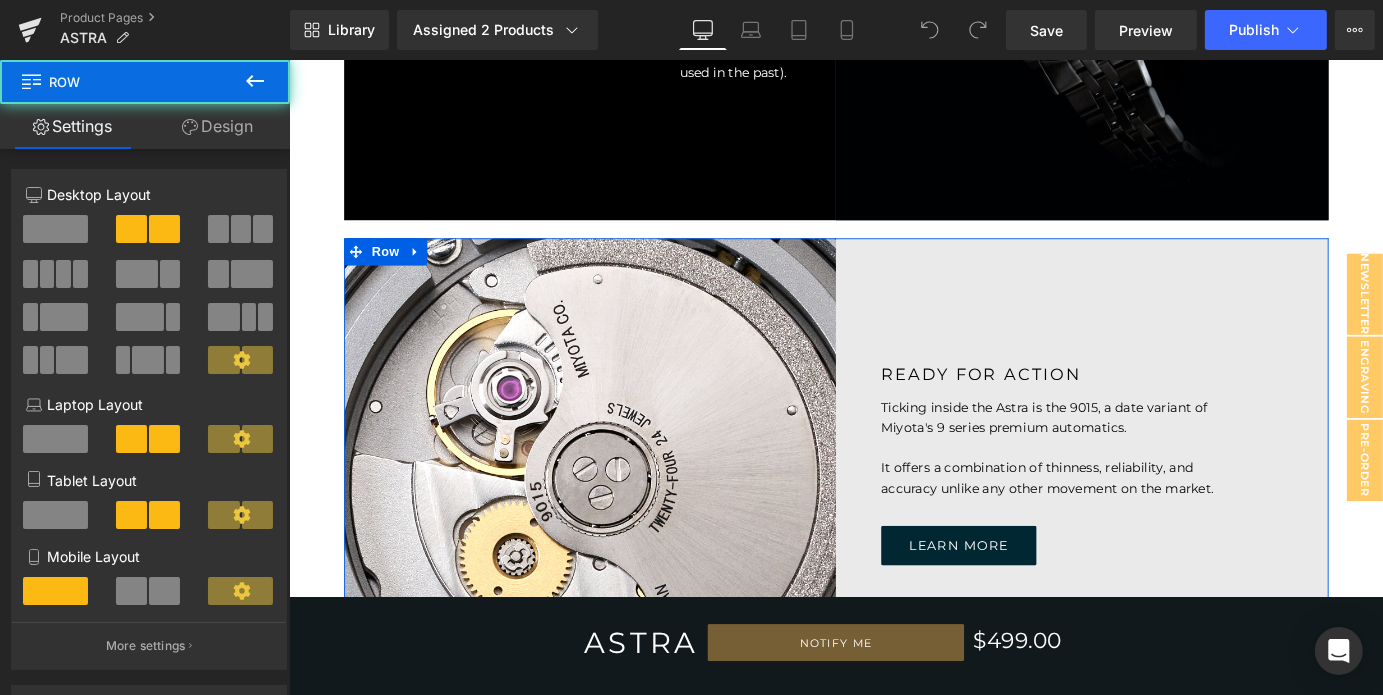 click on "READY FOR ACTION Heading         Ticking inside the Astra is the 9015, a date variant of Miyota's 9 series premium automatics. It offers a combination of thinness, reliability, and accuracy unlike any other movement on the market.  Text Block         LEARN MORE Button" at bounding box center [1165, 506] 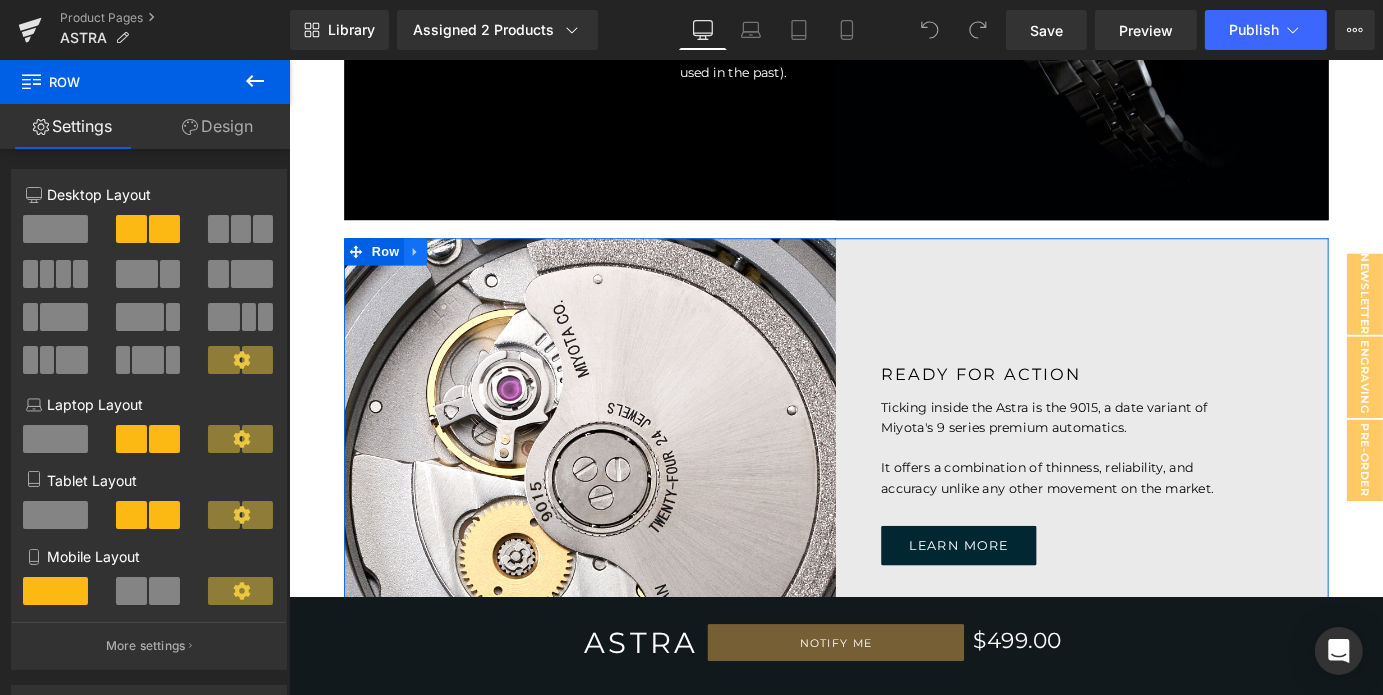 click at bounding box center (428, 271) 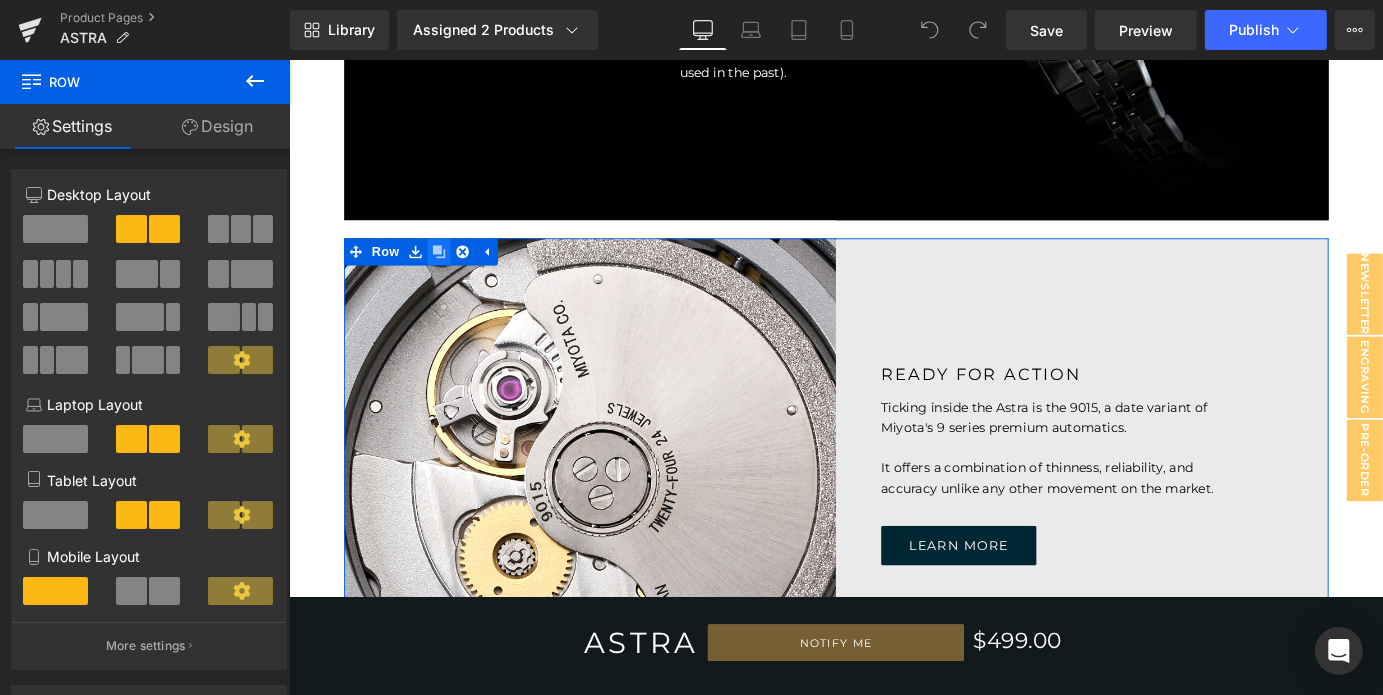 click 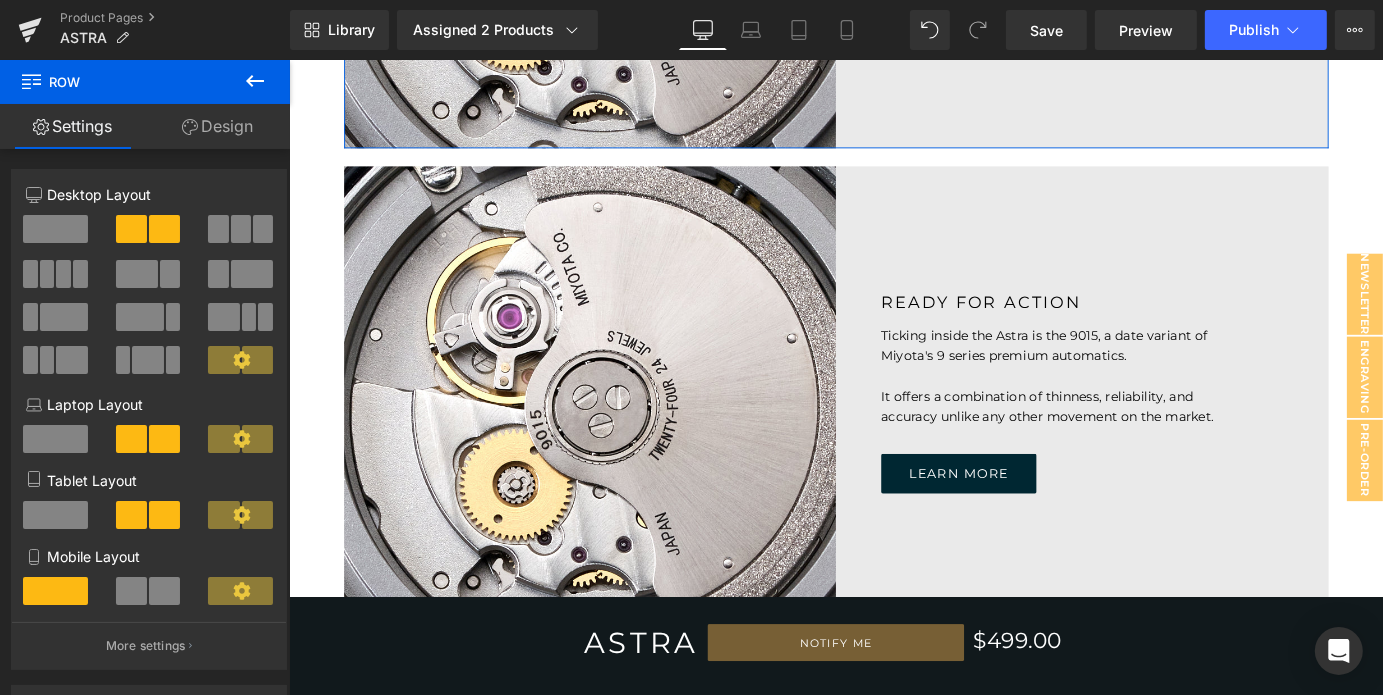 scroll, scrollTop: 3834, scrollLeft: 0, axis: vertical 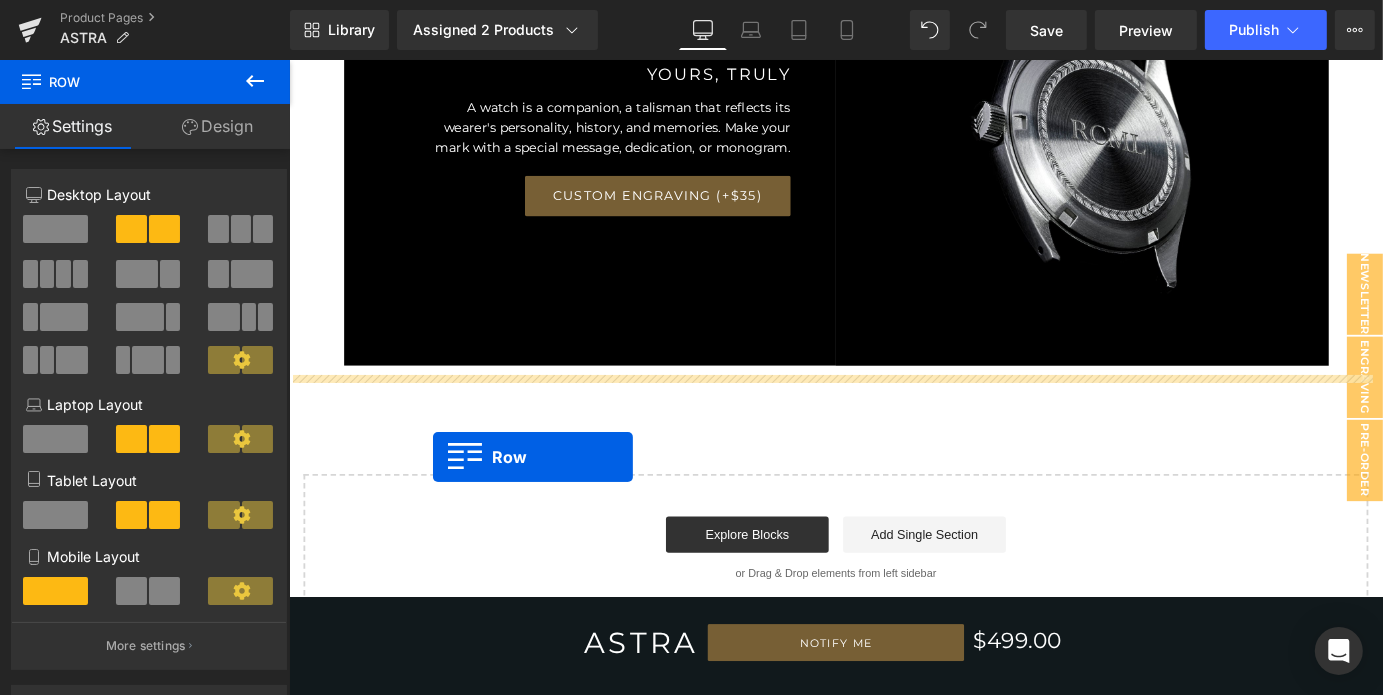 drag, startPoint x: 362, startPoint y: 154, endPoint x: 447, endPoint y: 497, distance: 353.37515 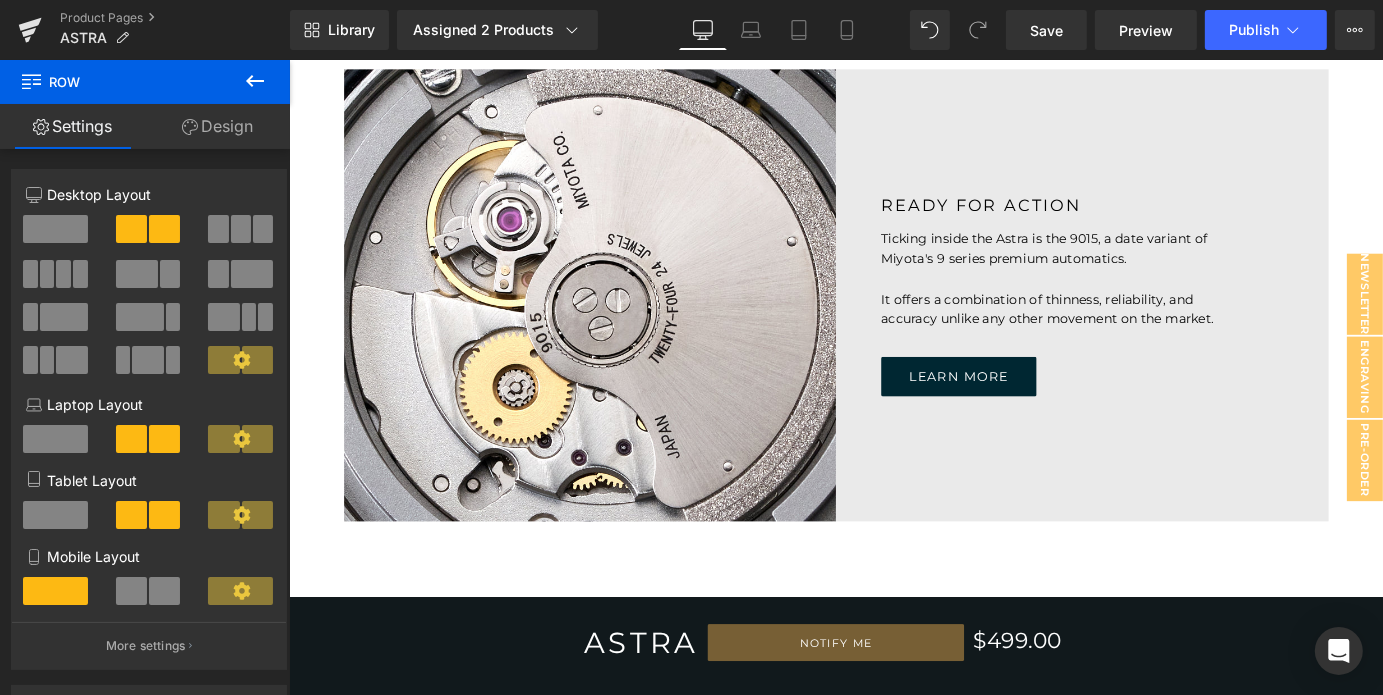 scroll, scrollTop: 5631, scrollLeft: 0, axis: vertical 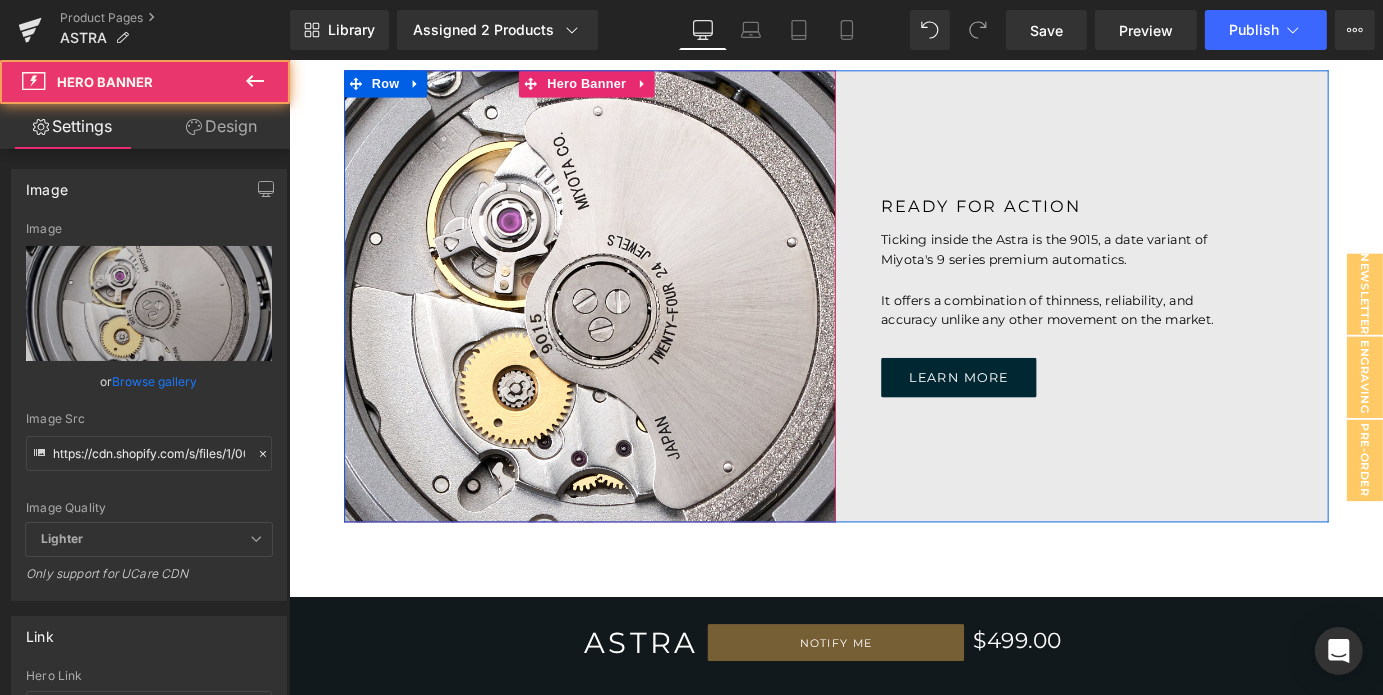 click at bounding box center (621, 320) 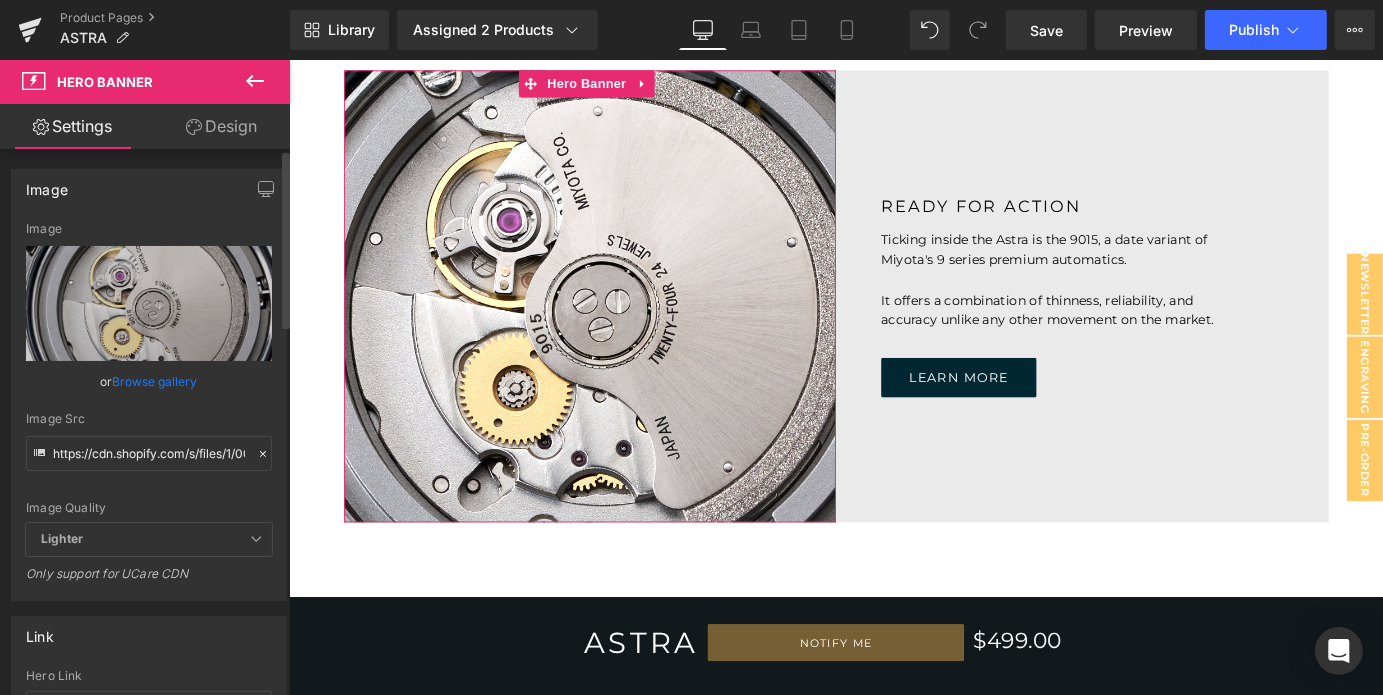 click 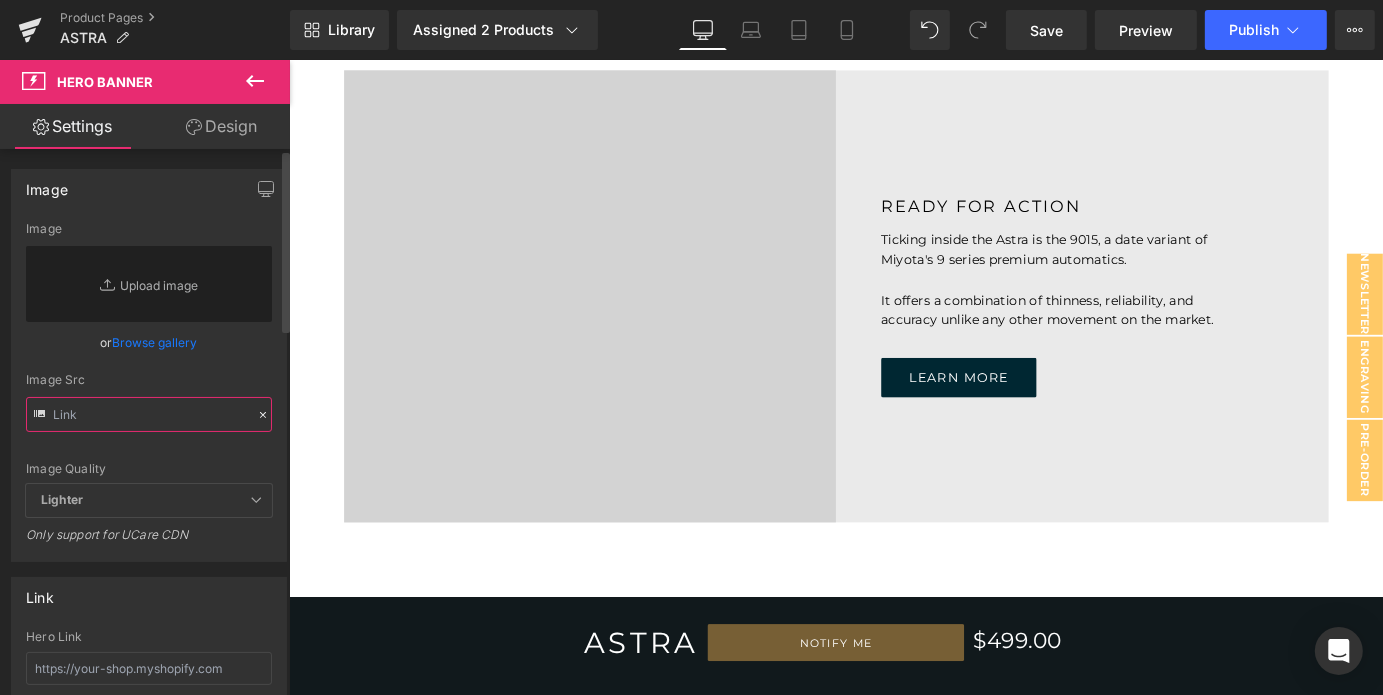 paste on "https://cdn.shopify.com/s/files/1/0001/9228/2633/files/Quick_adjust_clasp_2025.jpg?v=1754600896" 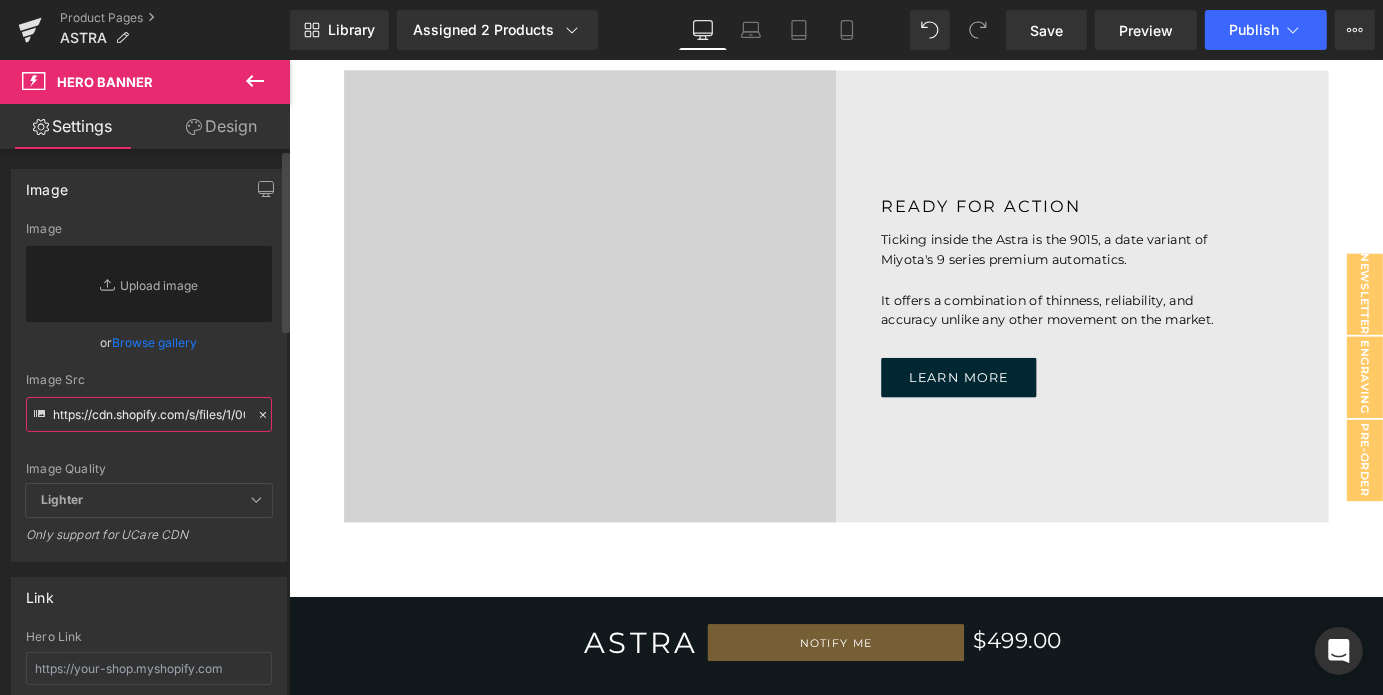 scroll, scrollTop: 0, scrollLeft: 386, axis: horizontal 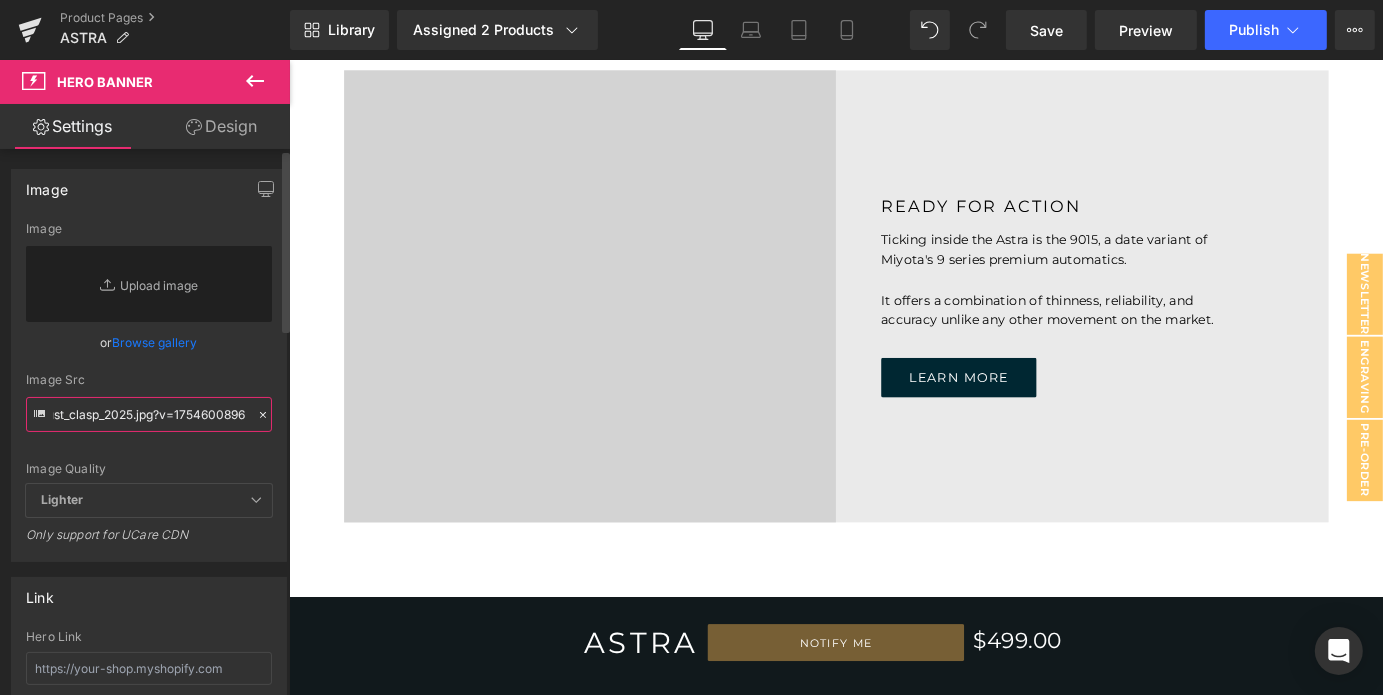 click on "https://cdn.shopify.com/s/files/1/0001/9228/2633/files/Quick_adjust_clasp_2025.jpg?v=1754600896" at bounding box center (149, 414) 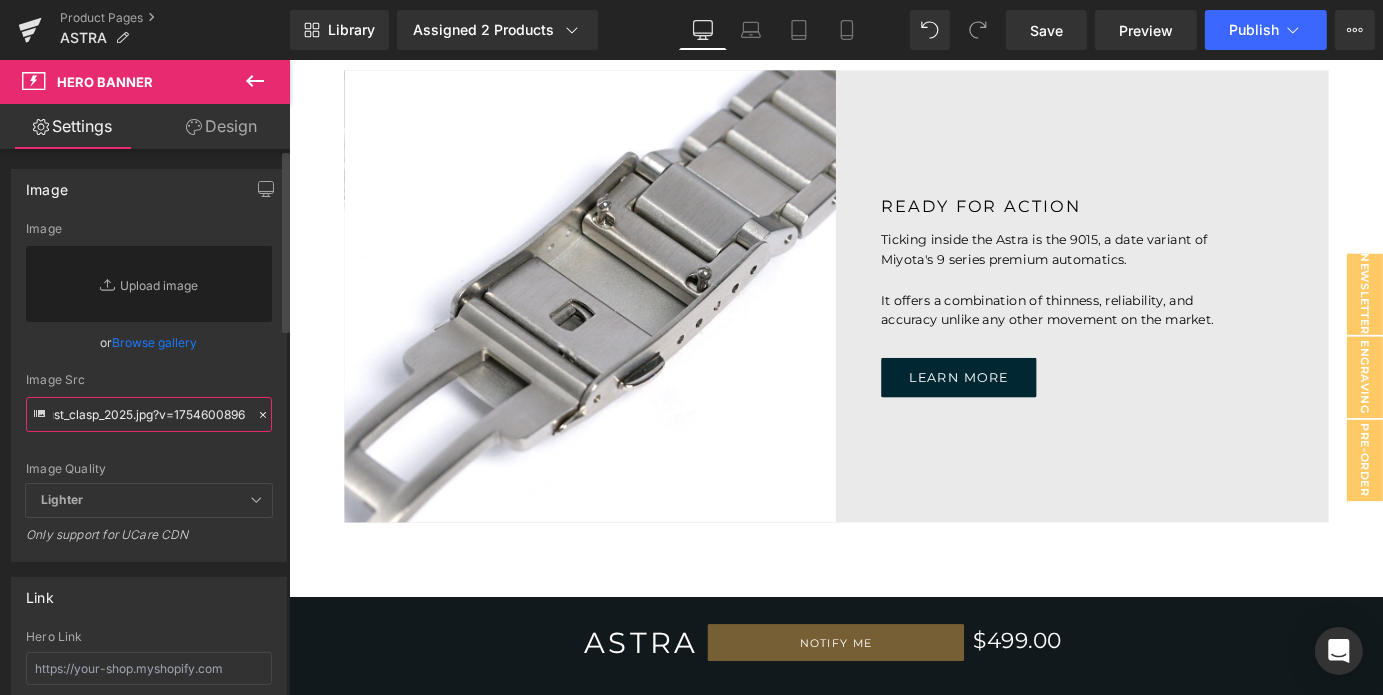 type on "https://cdn.shopify.com/s/files/1/0001/9228/2633/files/Quick_adjust_clasp_2025.jpg?v=1754600896" 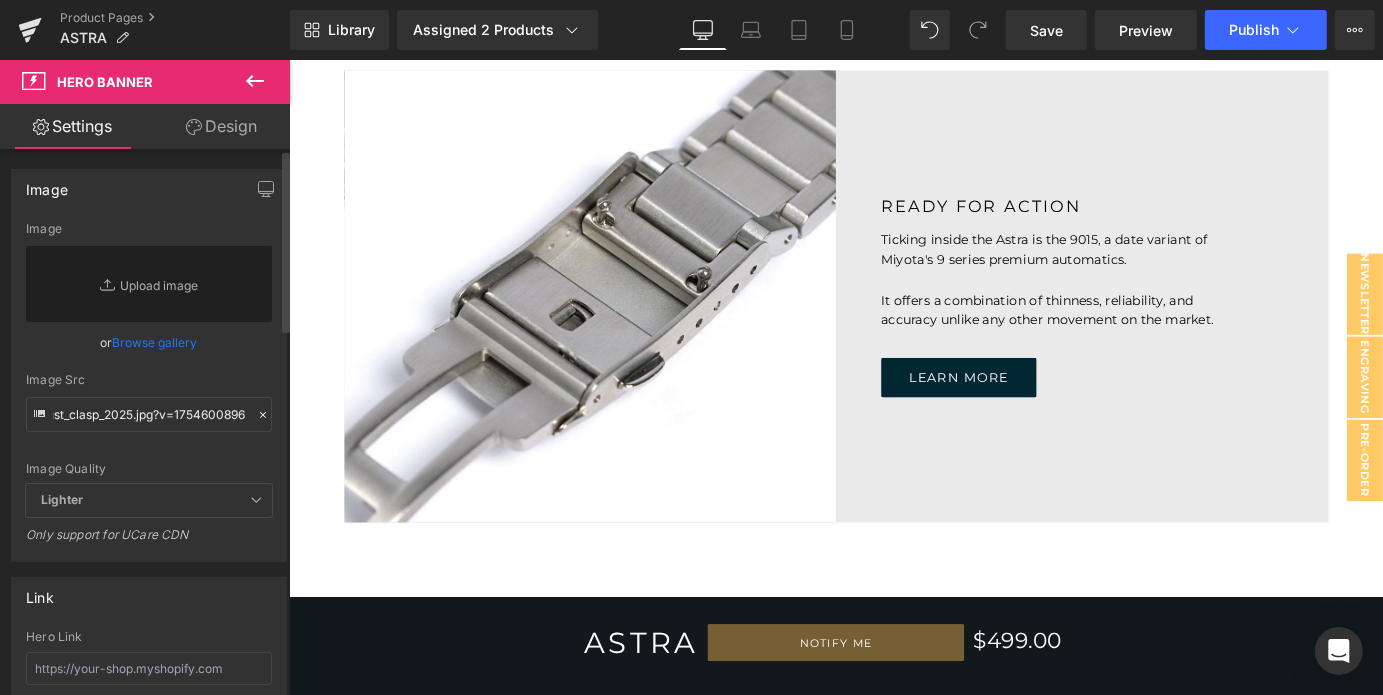 scroll, scrollTop: 0, scrollLeft: 0, axis: both 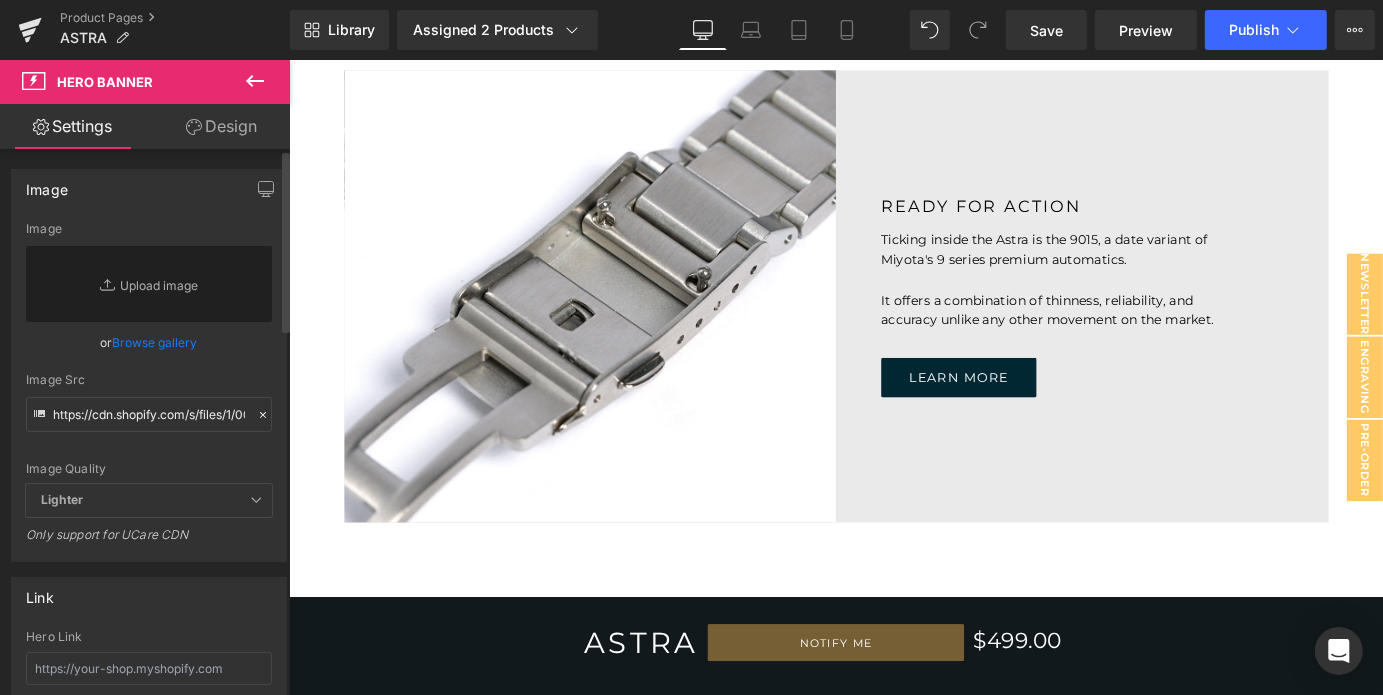 click on "Image Quality Lighter Lightest
Lighter
Lighter Lightest Only support for UCare CDN" at bounding box center [149, 353] 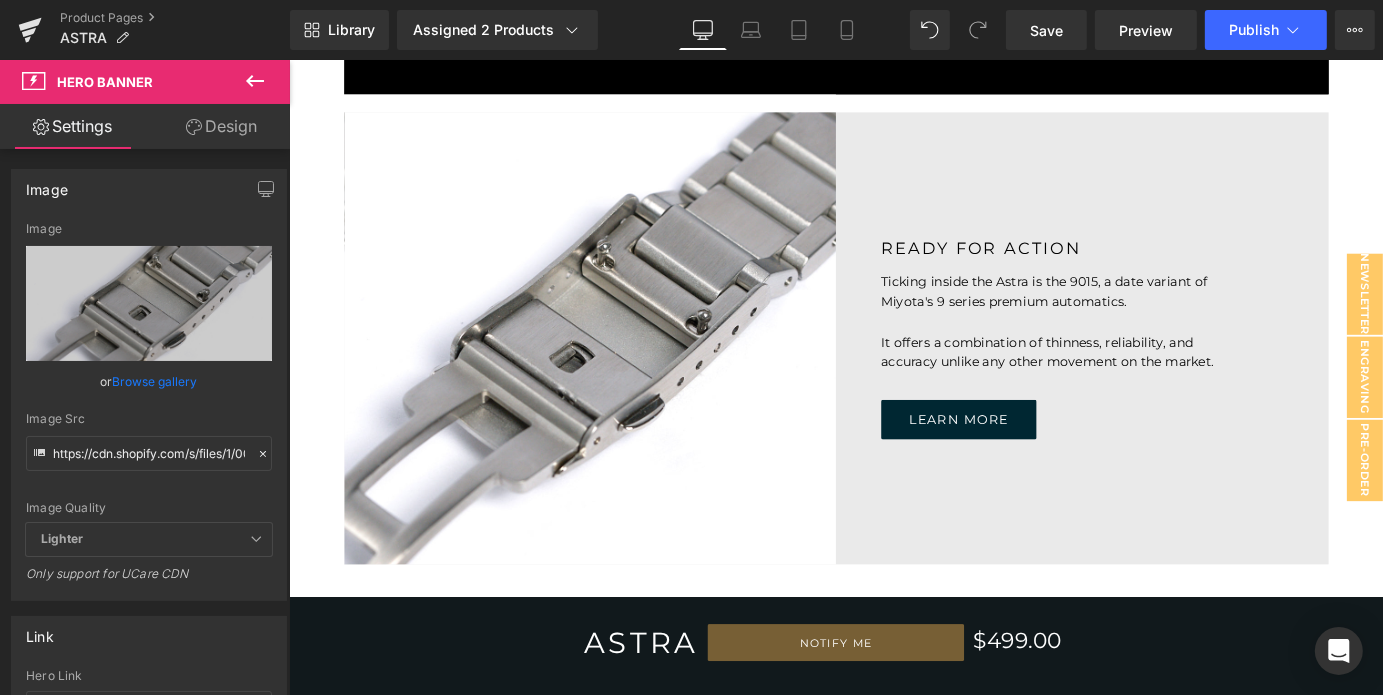 scroll, scrollTop: 5599, scrollLeft: 0, axis: vertical 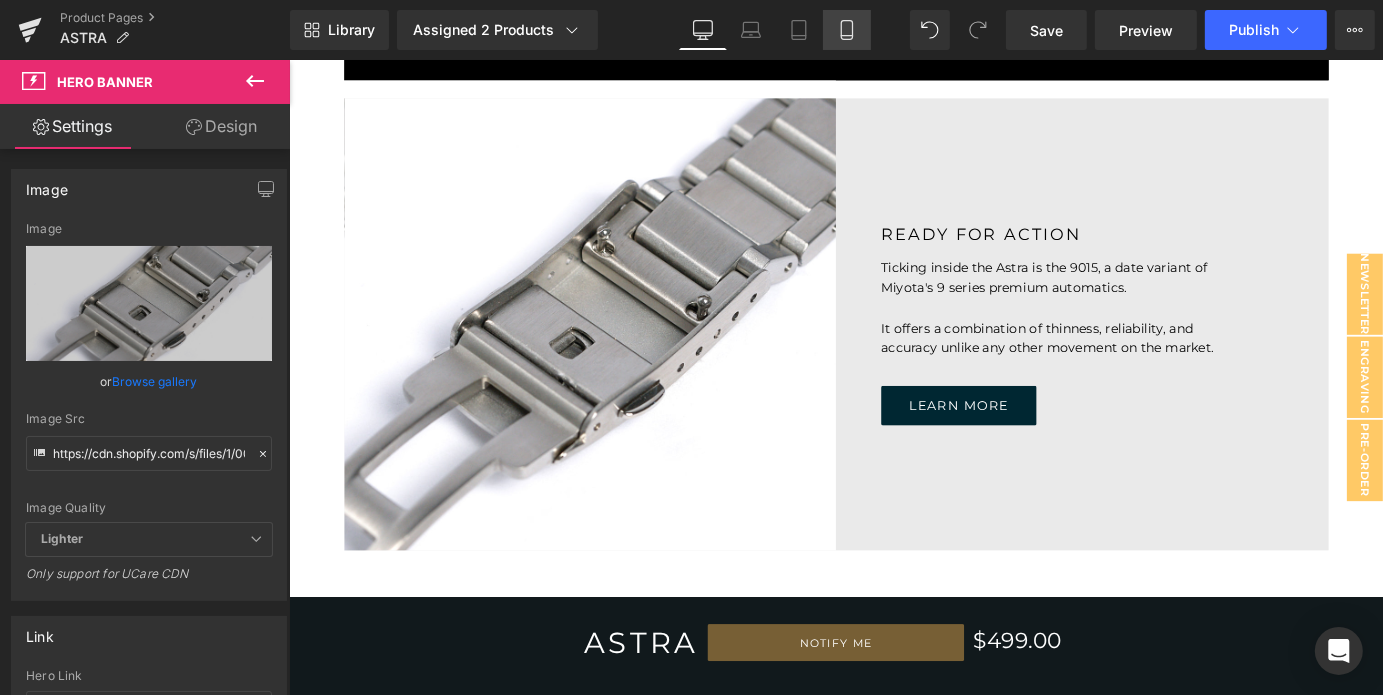 click on "Mobile" at bounding box center (847, 30) 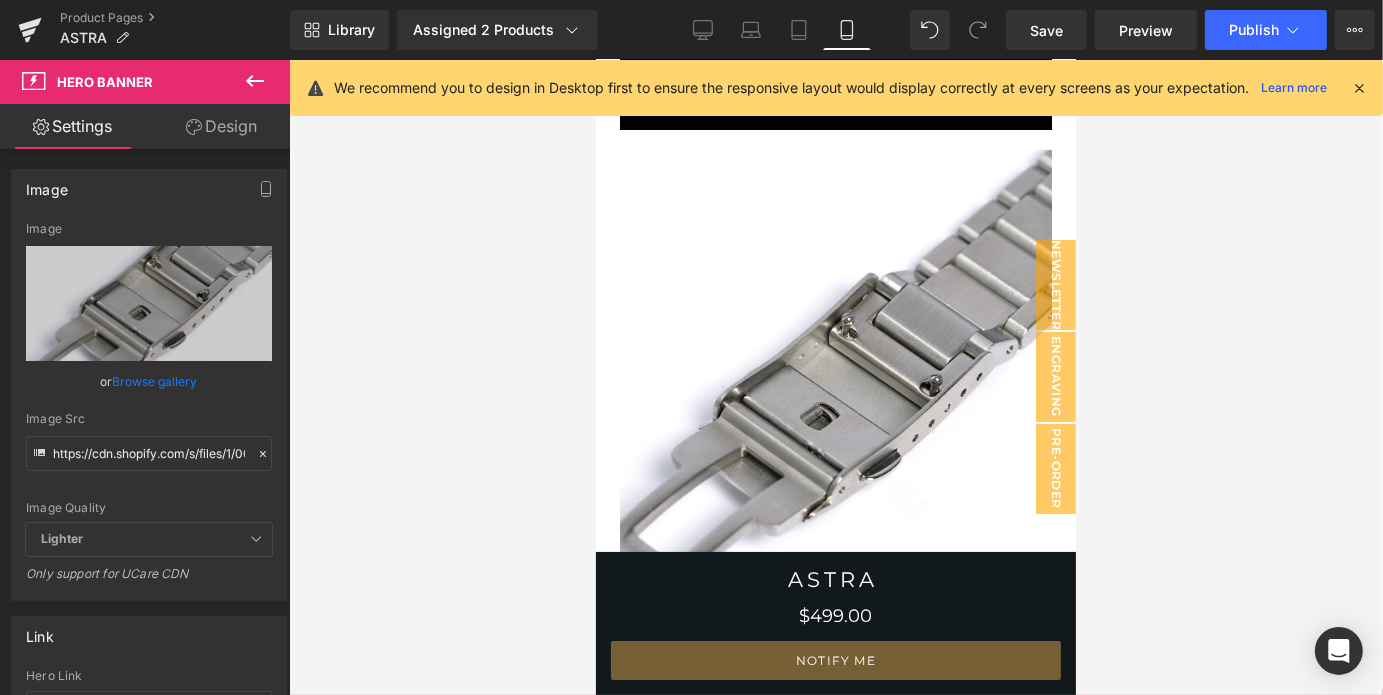 scroll, scrollTop: 7294, scrollLeft: 0, axis: vertical 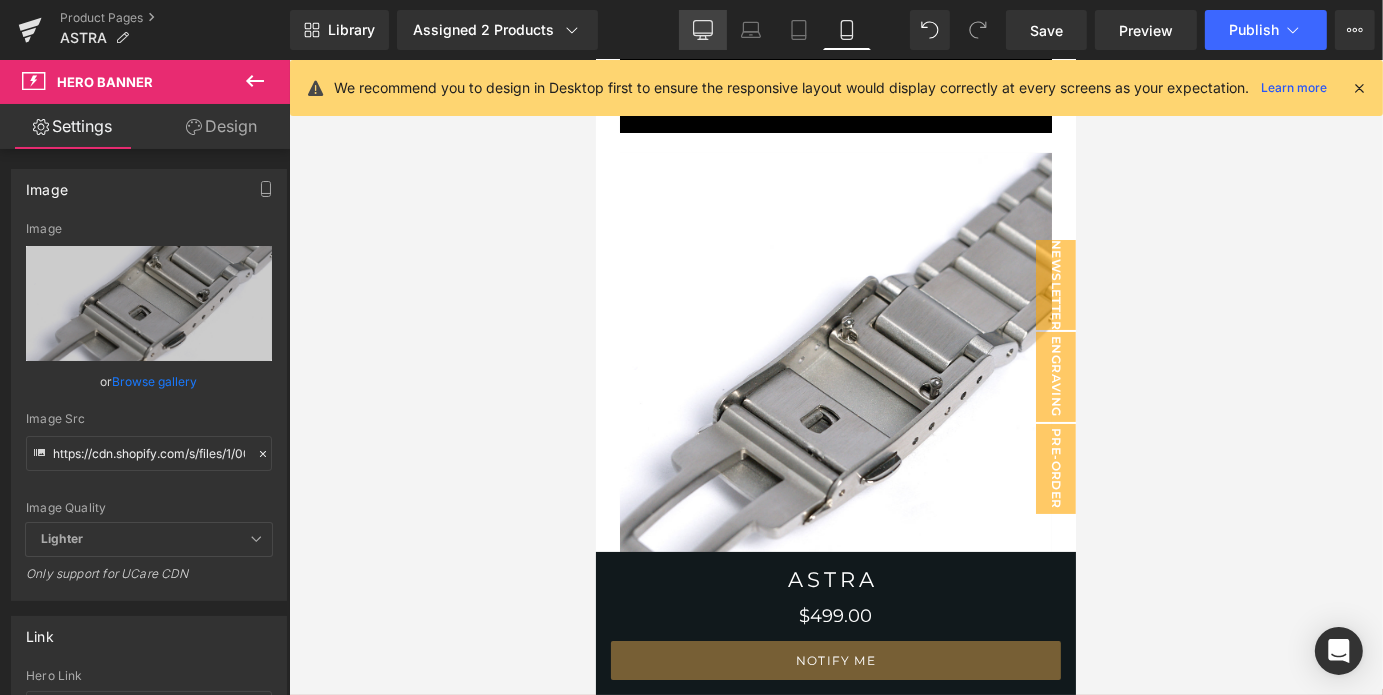 click on "Desktop" at bounding box center [703, 30] 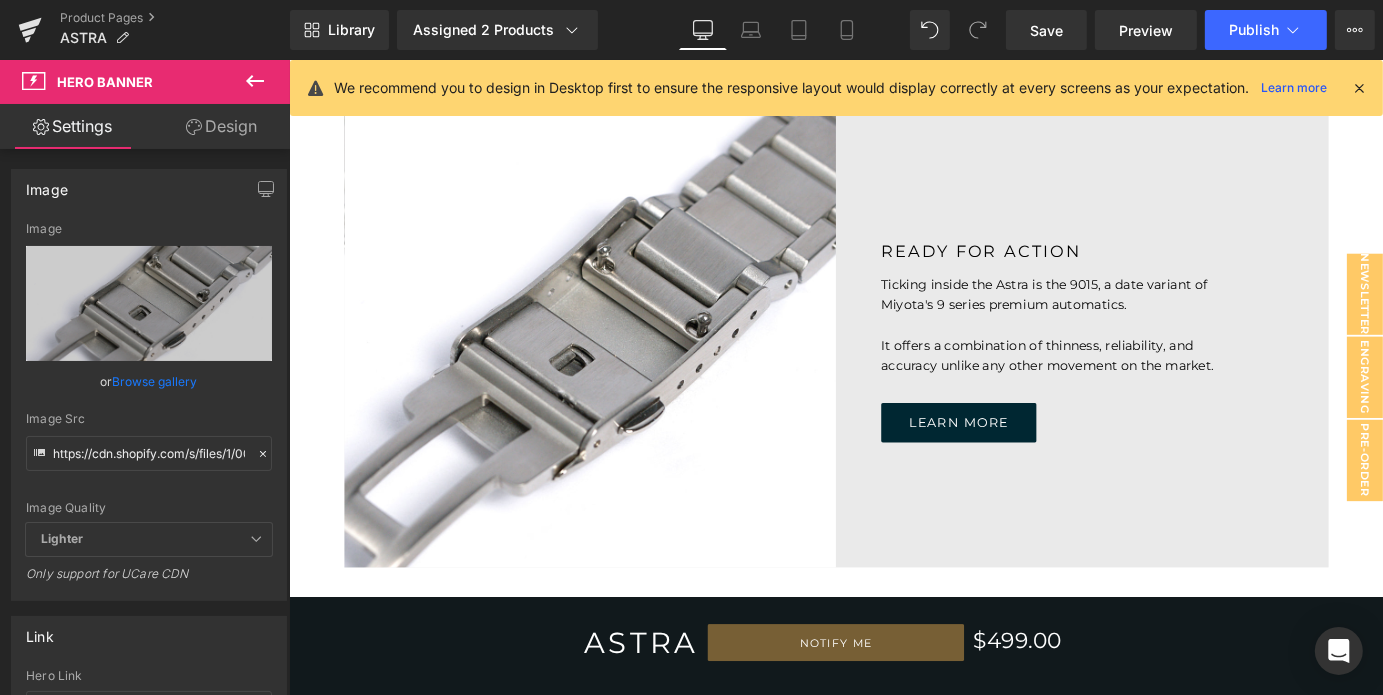scroll, scrollTop: 6223, scrollLeft: 0, axis: vertical 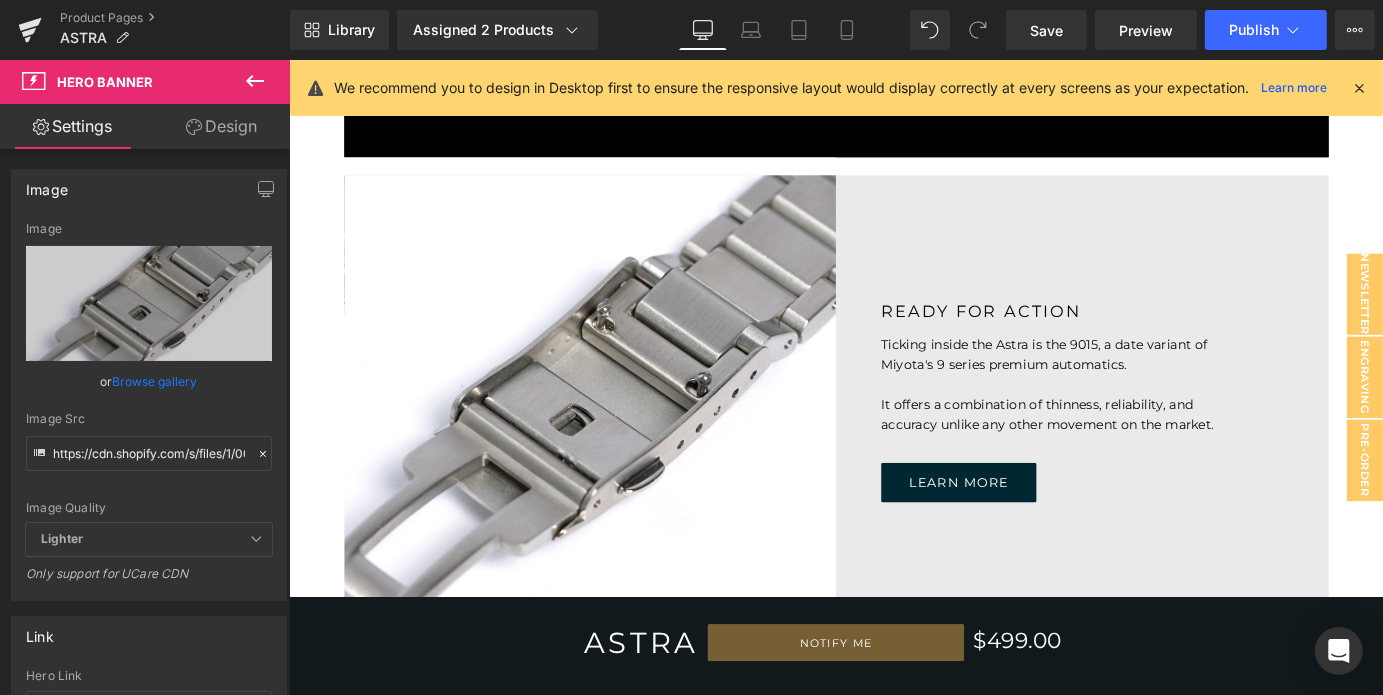click at bounding box center [1359, 88] 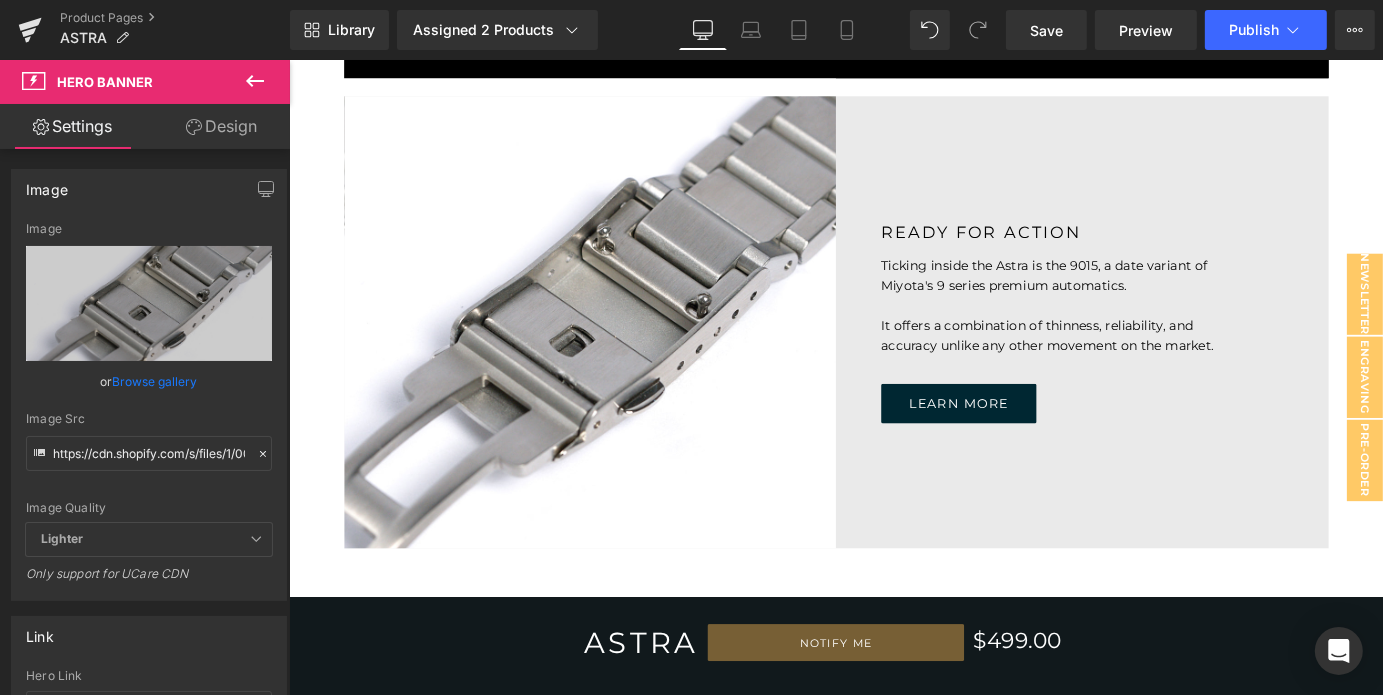 scroll, scrollTop: 6310, scrollLeft: 0, axis: vertical 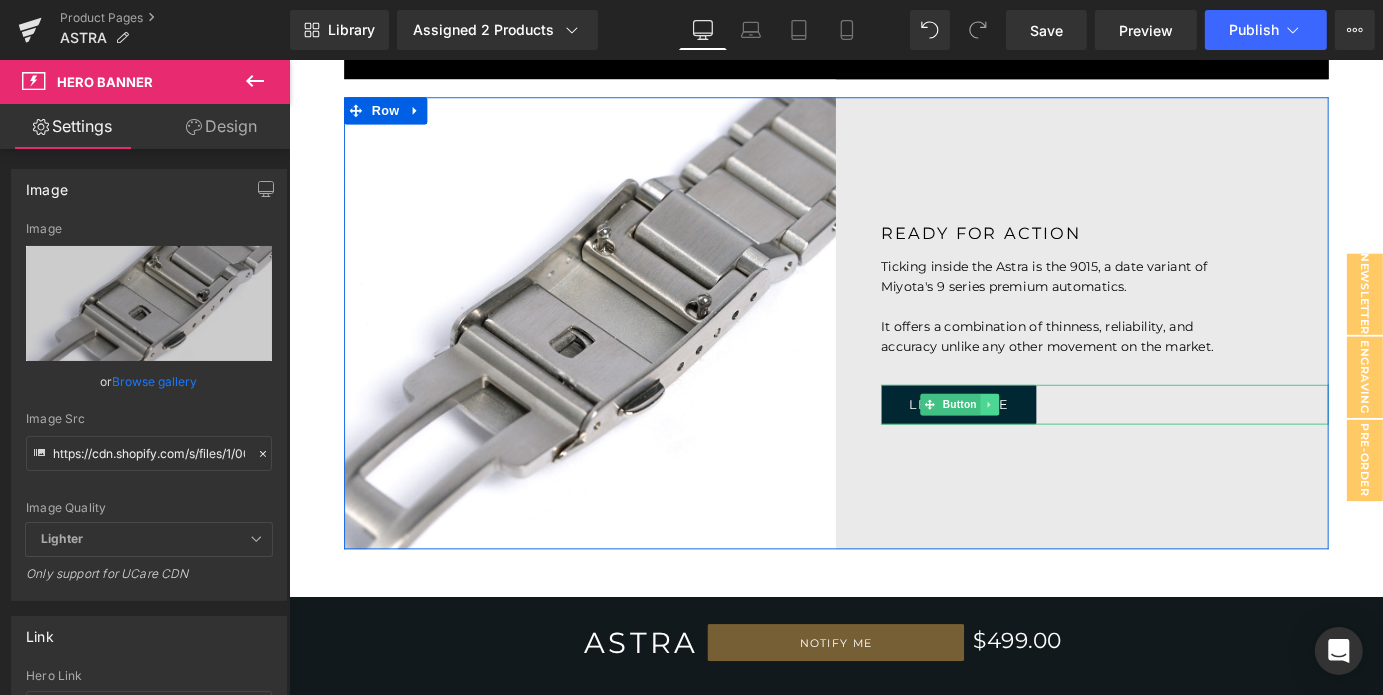 click 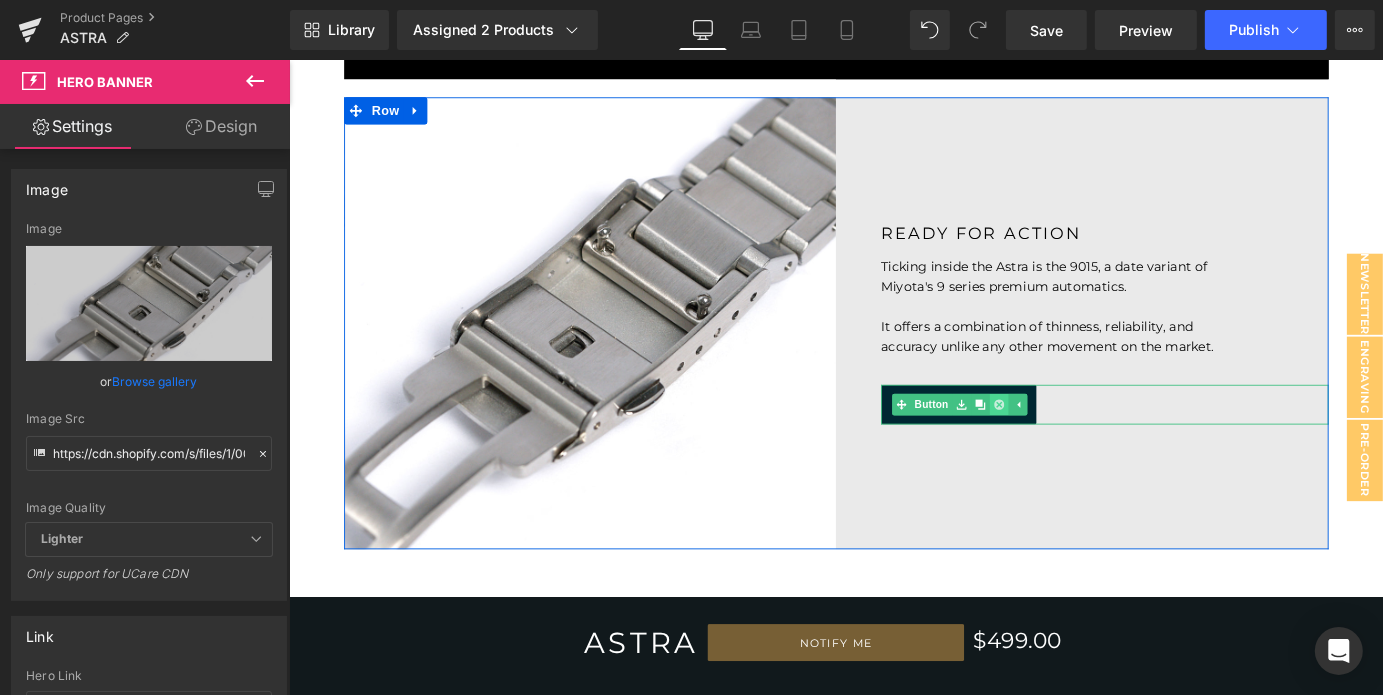 click 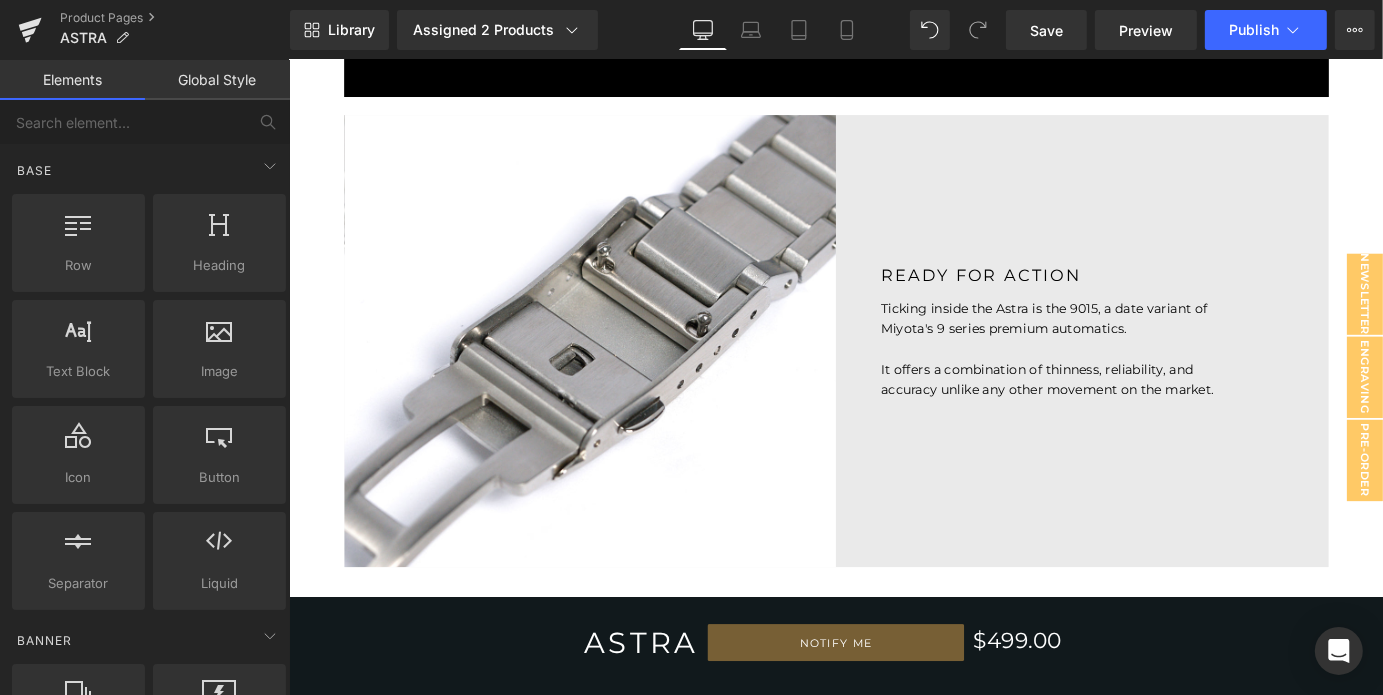 scroll, scrollTop: 5591, scrollLeft: 0, axis: vertical 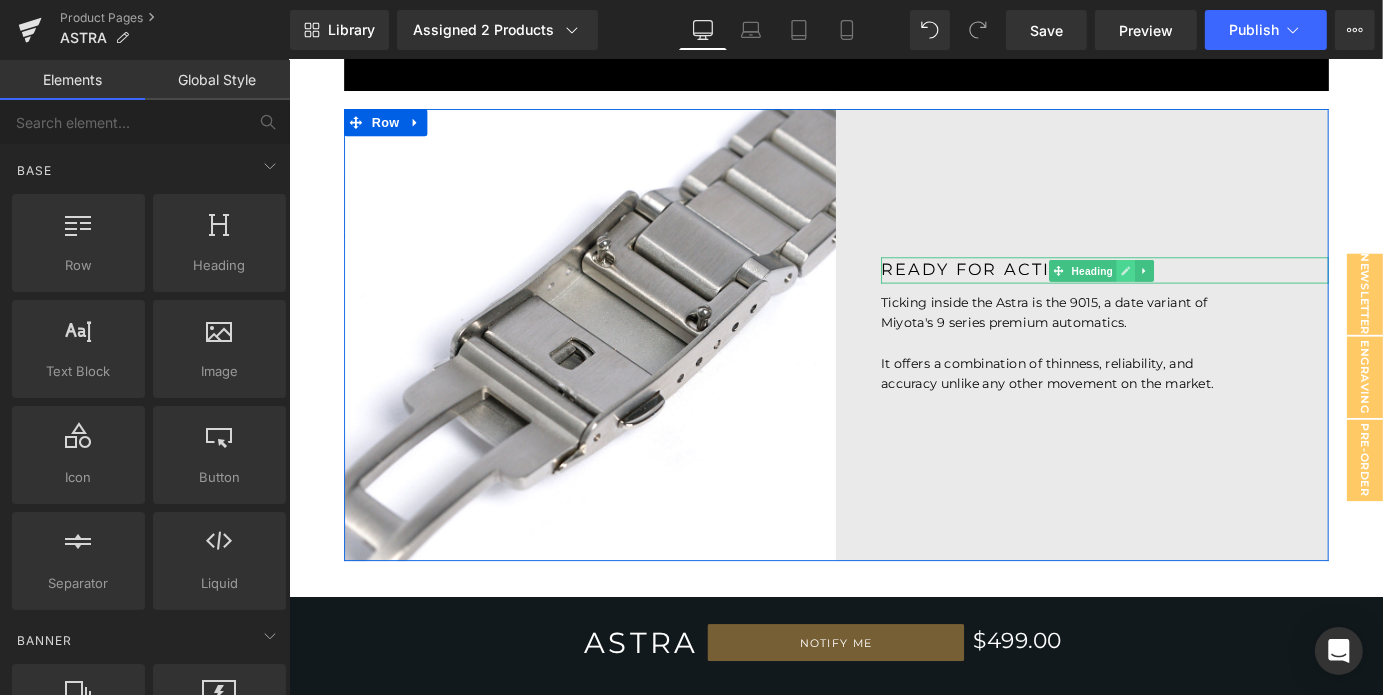 click 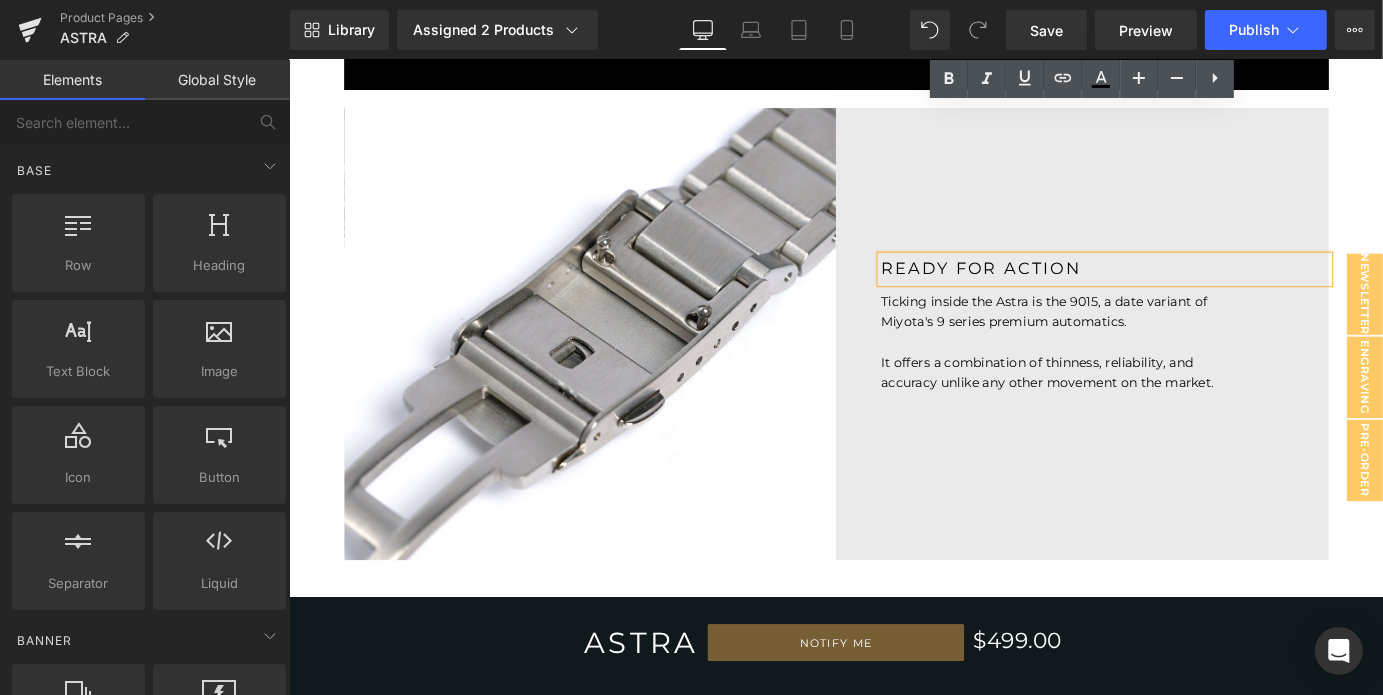 scroll, scrollTop: 5575, scrollLeft: 0, axis: vertical 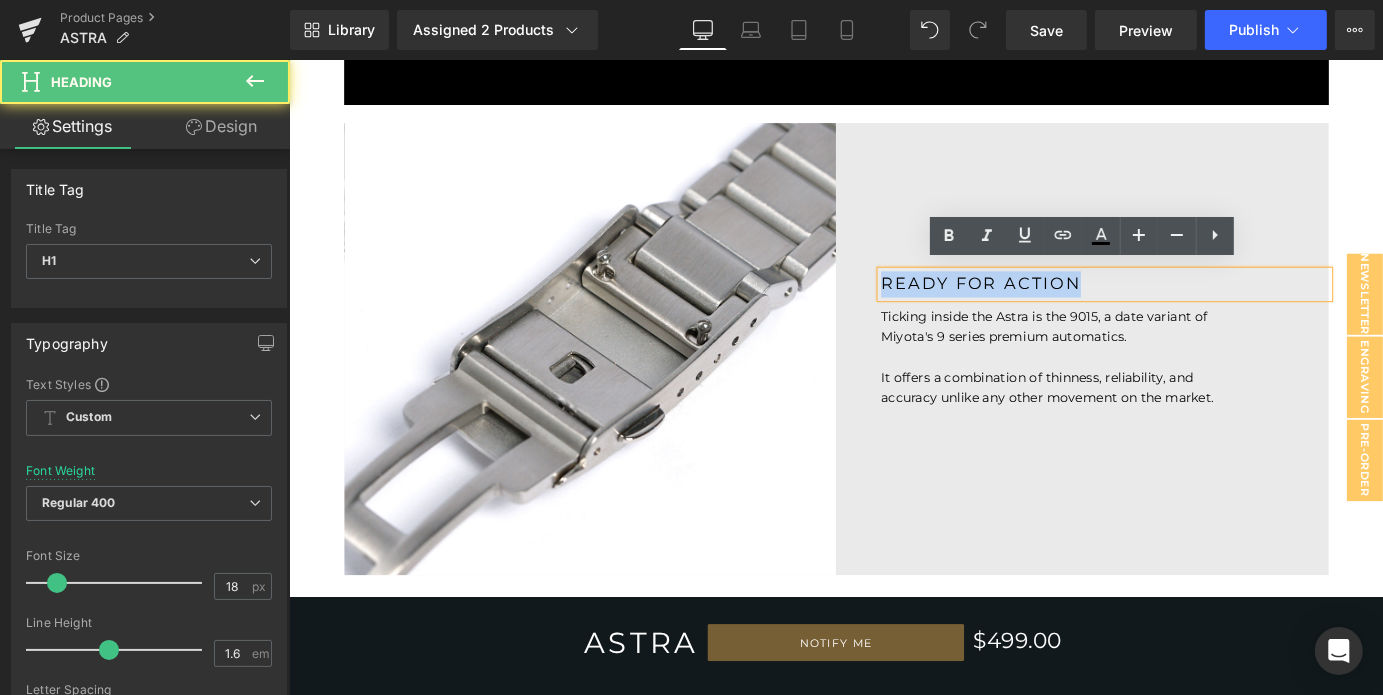 drag, startPoint x: 1178, startPoint y: 289, endPoint x: 936, endPoint y: 298, distance: 242.1673 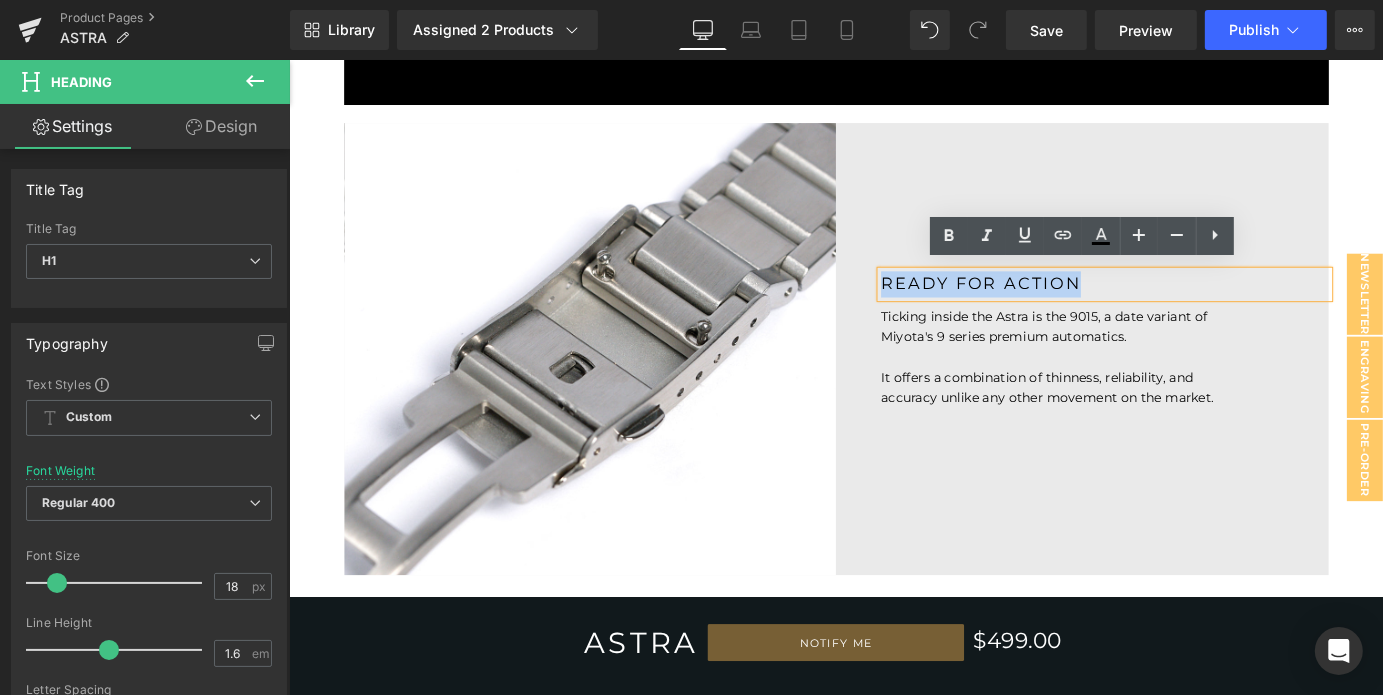 type 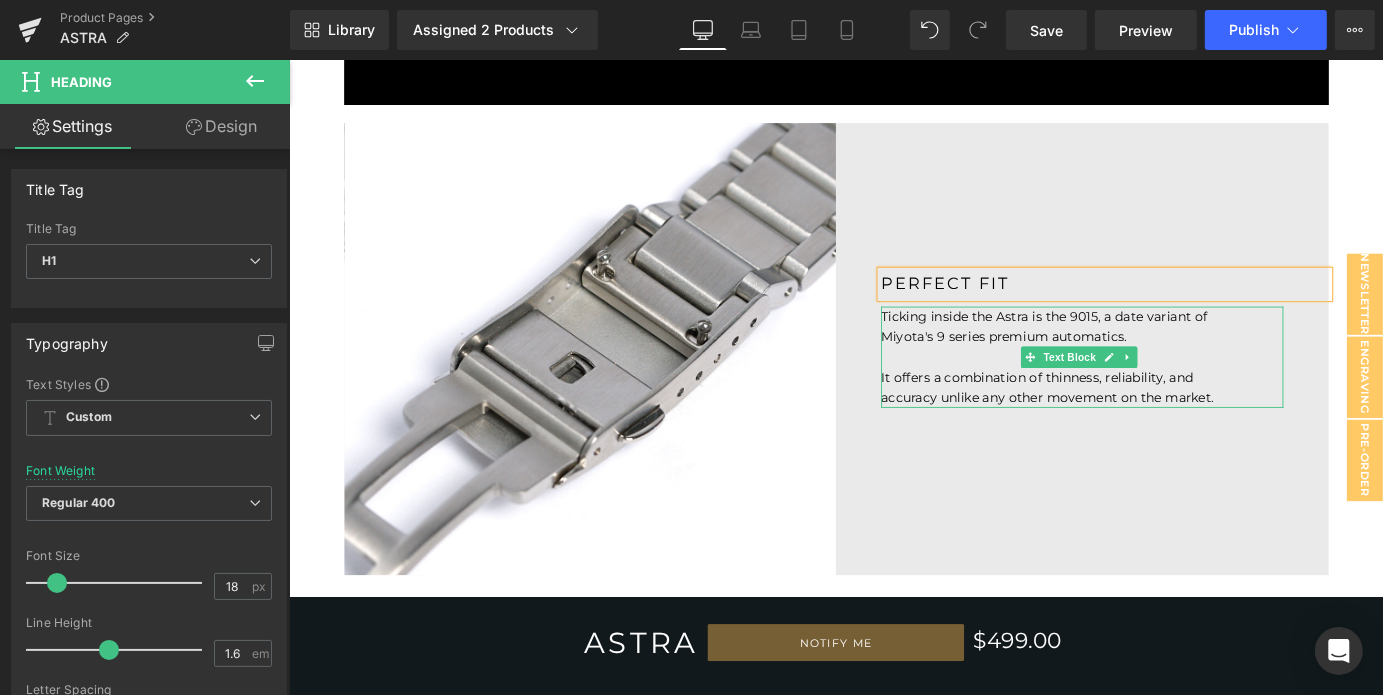click on "Ticking inside the Astra is the 9015, a date variant of Miyota's 9 series premium automatics." at bounding box center (1140, 354) 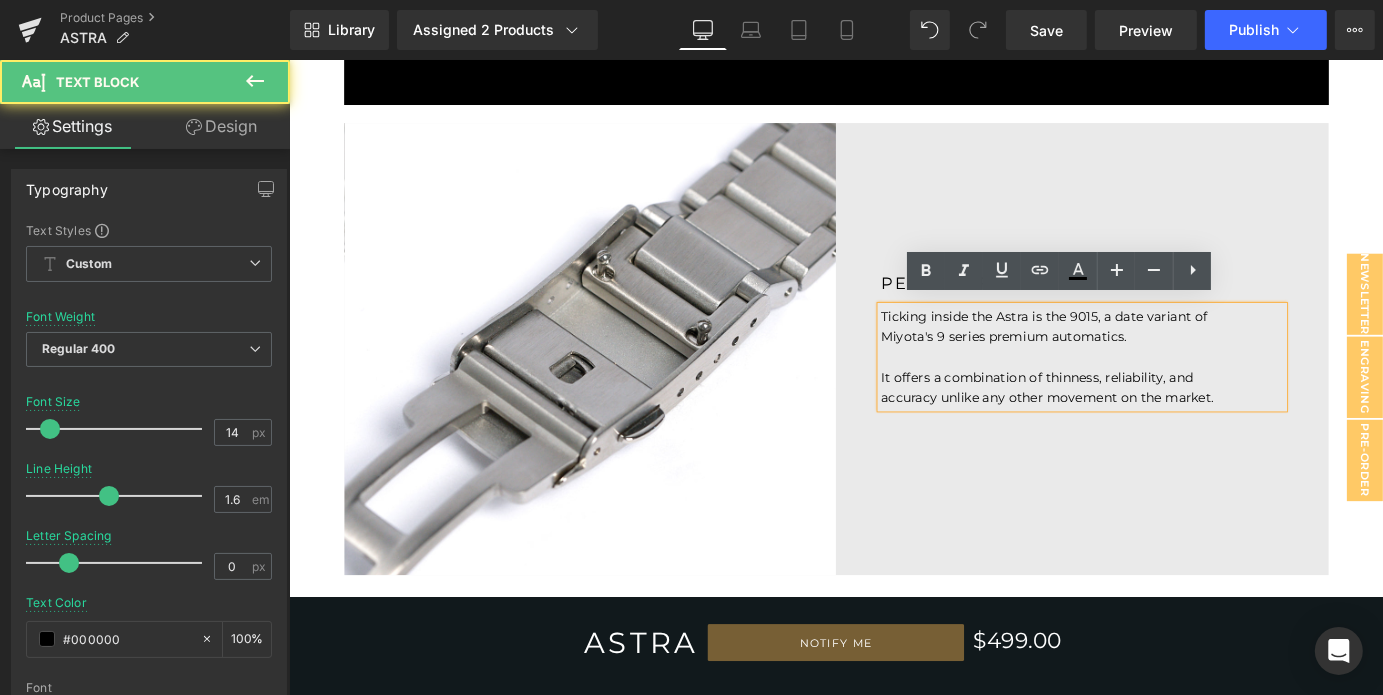 click on "Ticking inside the Astra is the 9015, a date variant of Miyota's 9 series premium automatics." at bounding box center [1140, 354] 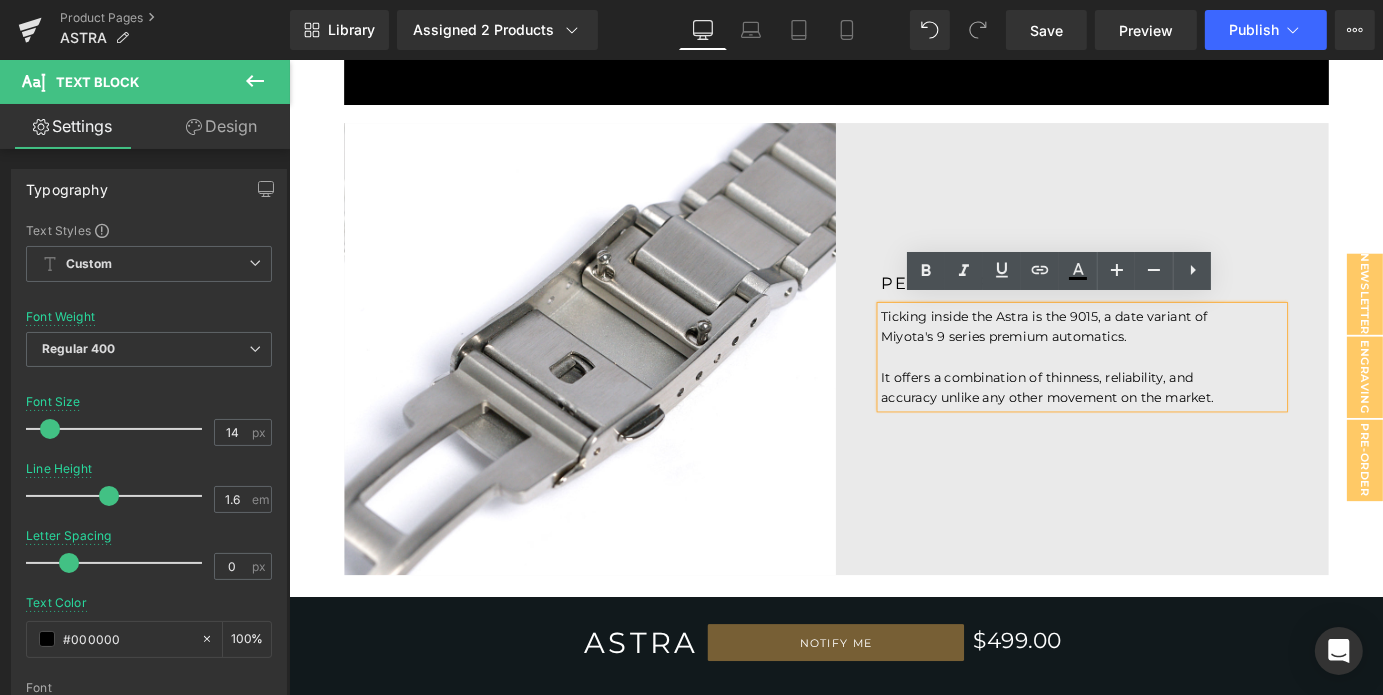 type 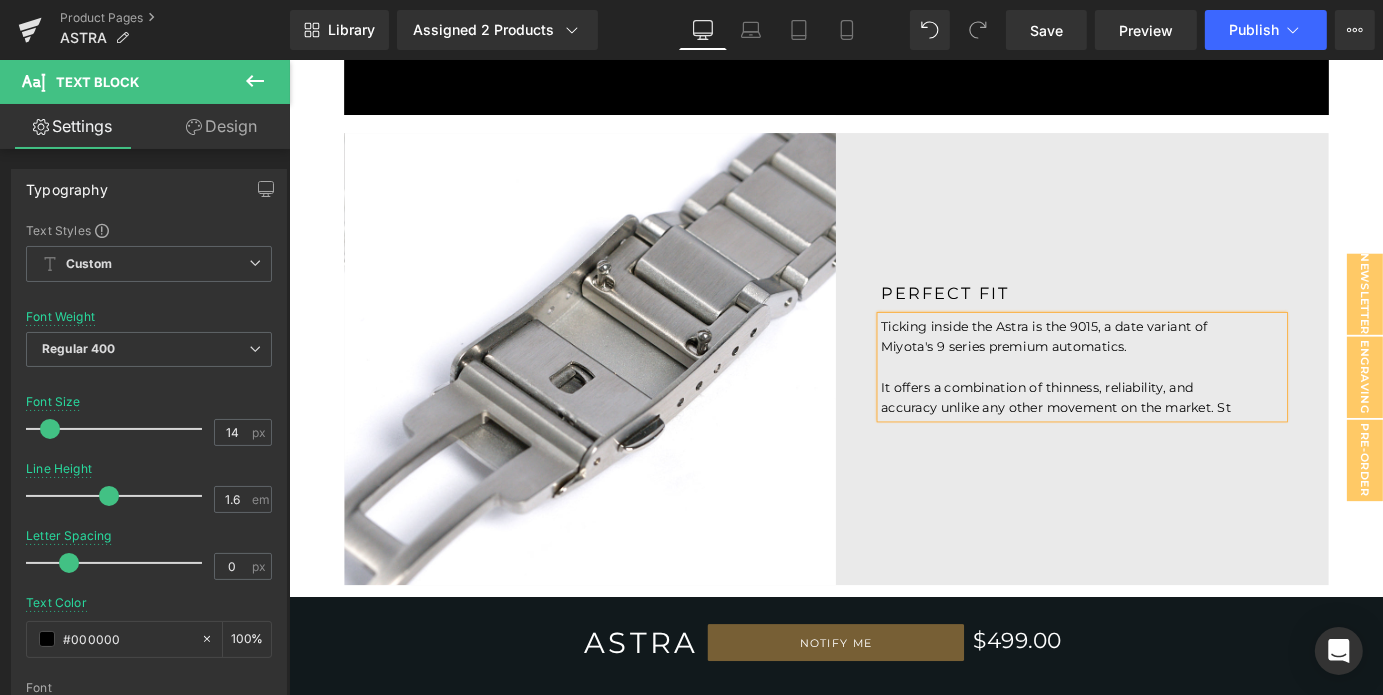 scroll, scrollTop: 5575, scrollLeft: 0, axis: vertical 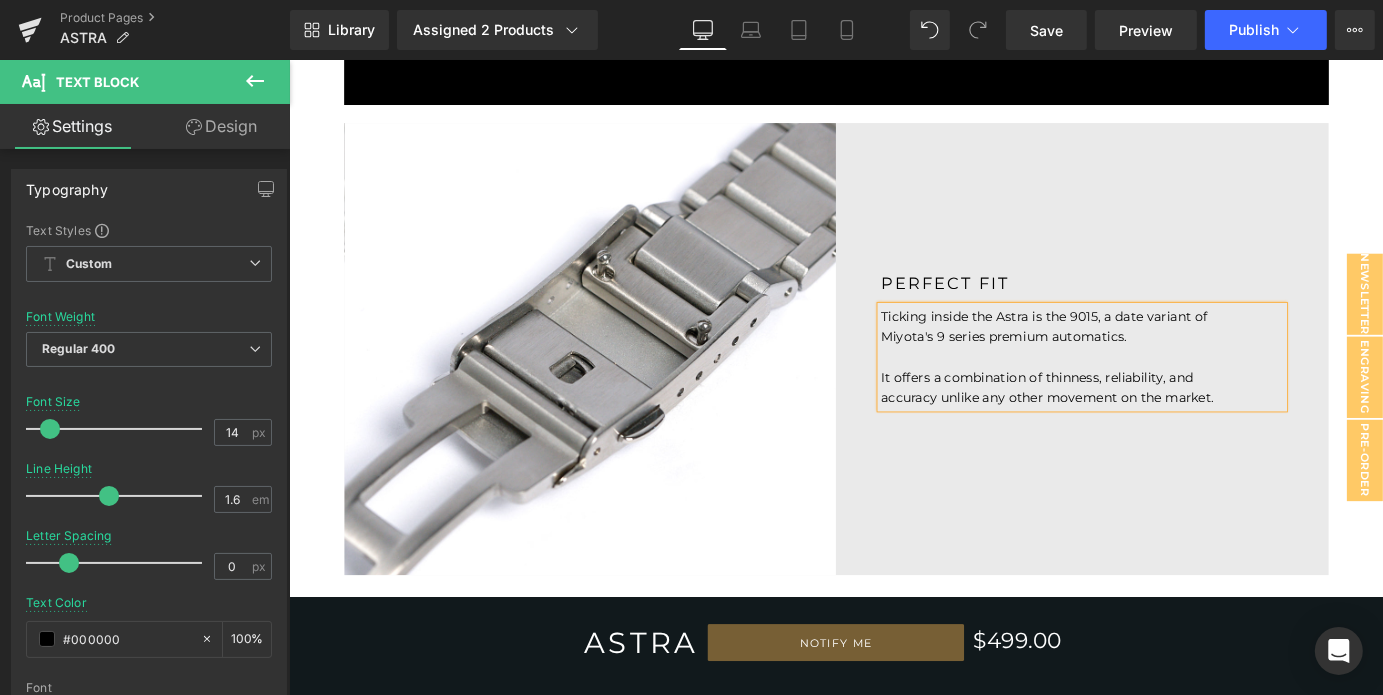 click on "Ticking inside the Astra is the 9015, a date variant of Miyota's 9 series premium automatics. It offers a combination of thinness, reliability, and accuracy unlike any other movement on the market." at bounding box center (1165, 388) 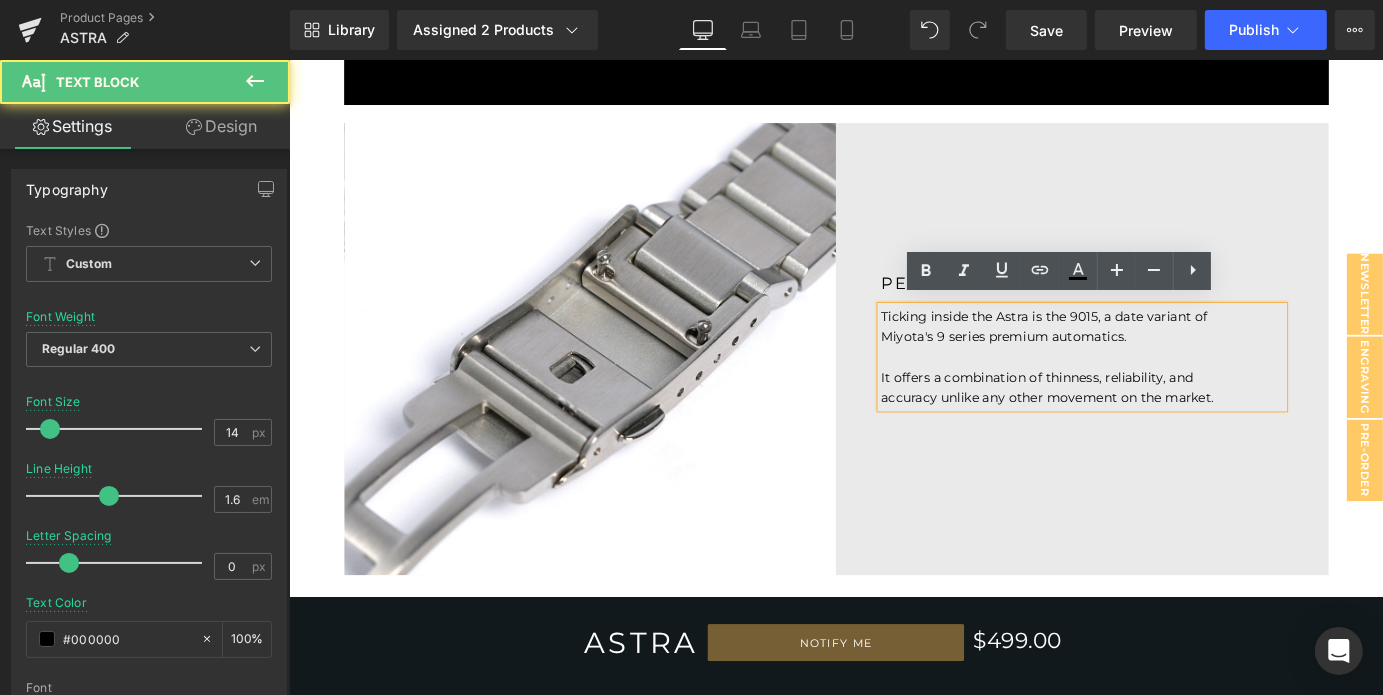 click on "Ticking inside the Astra is the 9015, a date variant of Miyota's 9 series premium automatics." at bounding box center [1140, 354] 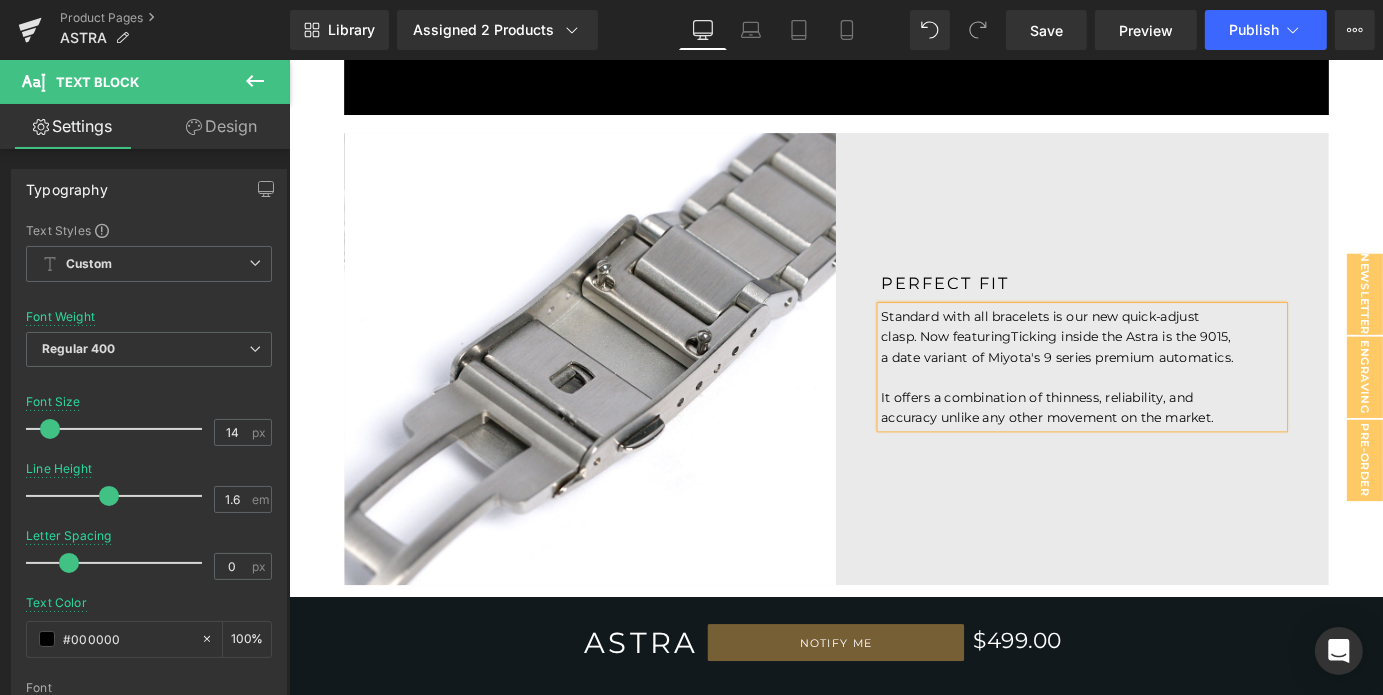 scroll, scrollTop: 5552, scrollLeft: 0, axis: vertical 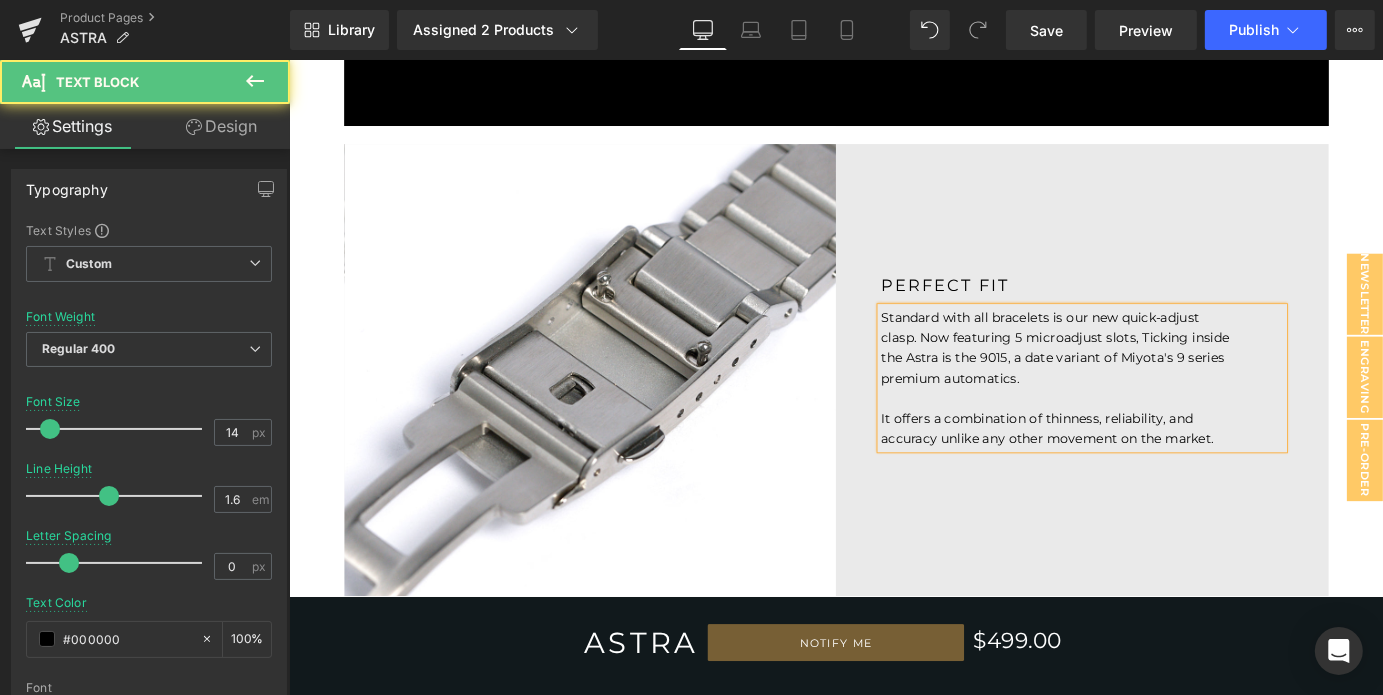 drag, startPoint x: 1219, startPoint y: 349, endPoint x: 1340, endPoint y: 458, distance: 162.85576 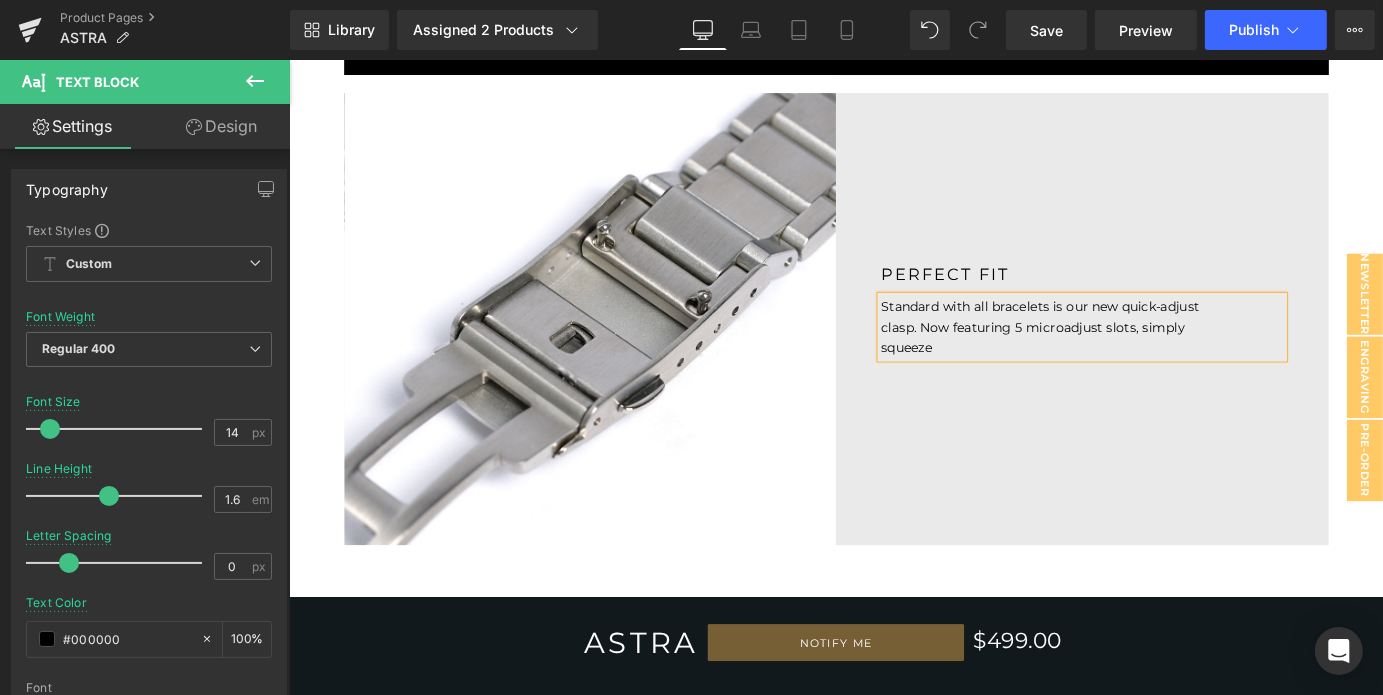 scroll, scrollTop: 5597, scrollLeft: 0, axis: vertical 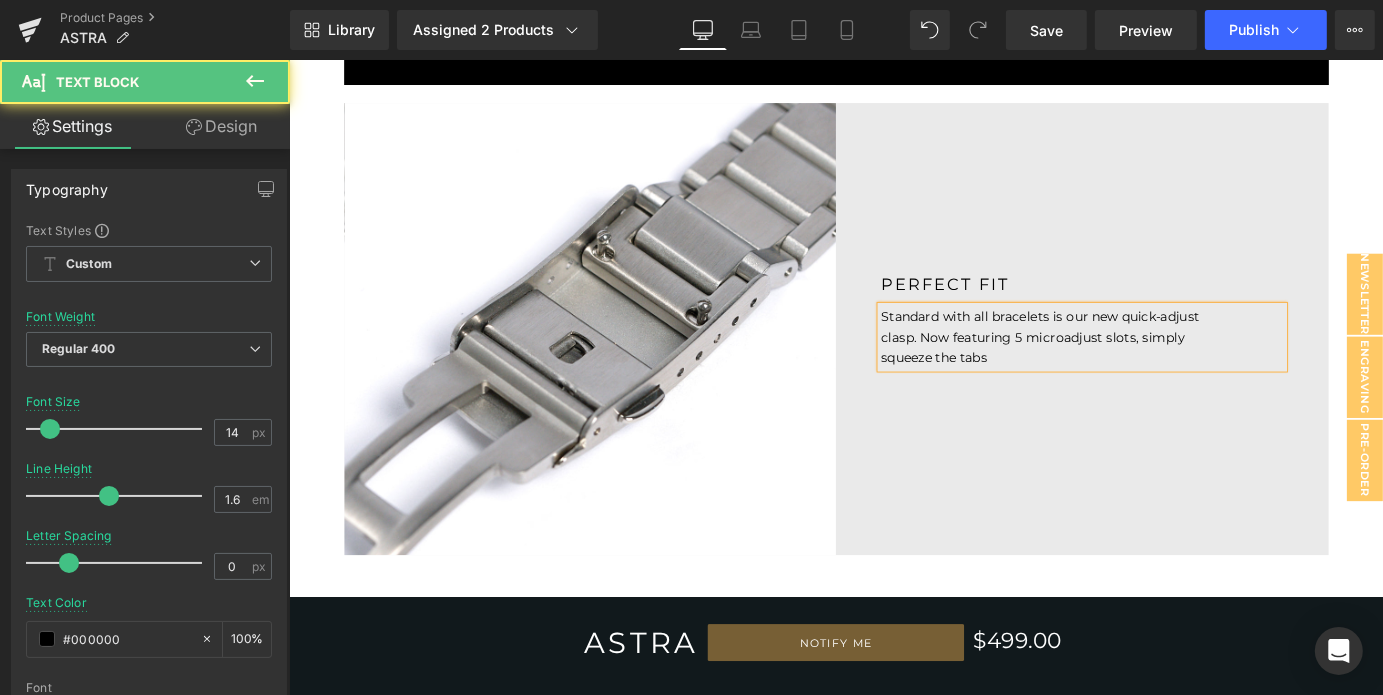 click on "Standard with all bracelets is our new quick-adjust clasp. Now featuring 5 microadjust slots, simply squeeze the tabs" at bounding box center (1140, 365) 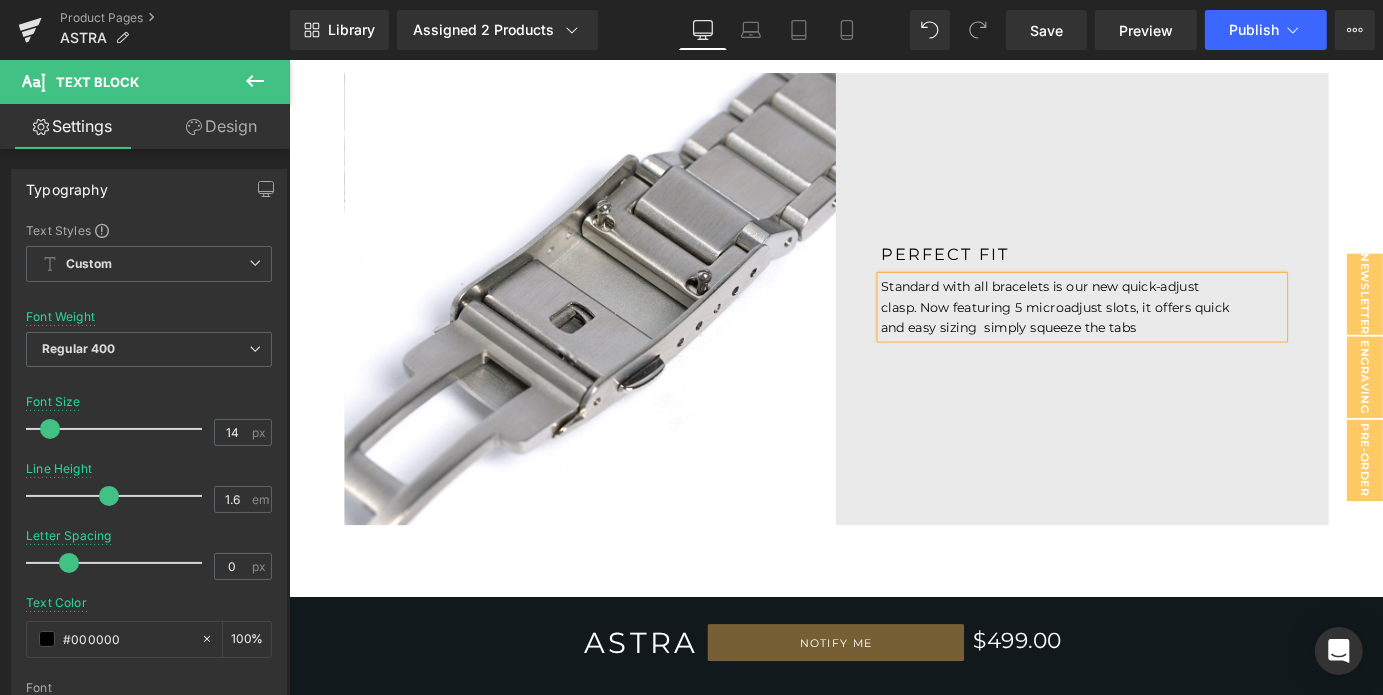 scroll, scrollTop: 5631, scrollLeft: 0, axis: vertical 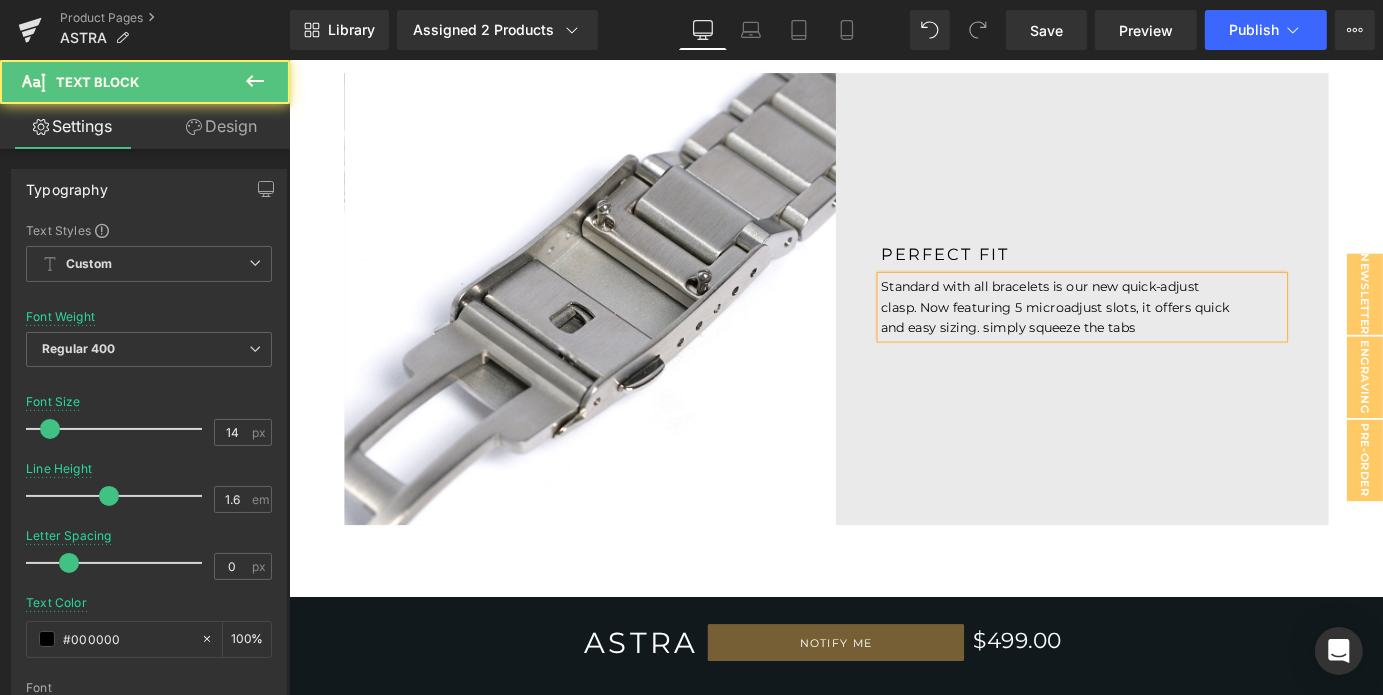 click on "Standard with all bracelets is our new quick-adjust clasp. Now featuring 5 microadjust slots, it offers quick and easy sizing. simply squeeze the tabs" at bounding box center [1140, 331] 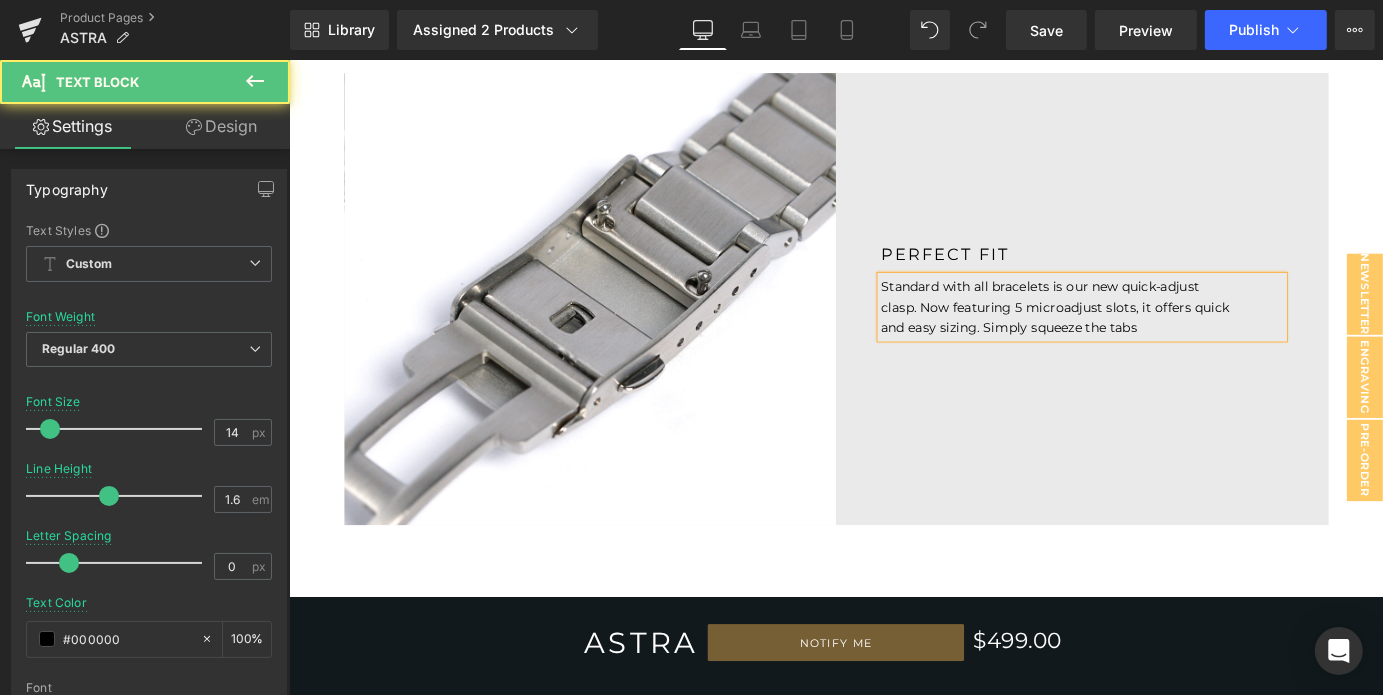 click on "Standard with all bracelets is our new quick-adjust clasp. Now featuring 5 microadjust slots, it offers quick and easy sizing. Simply squeeze the tabs" at bounding box center (1140, 331) 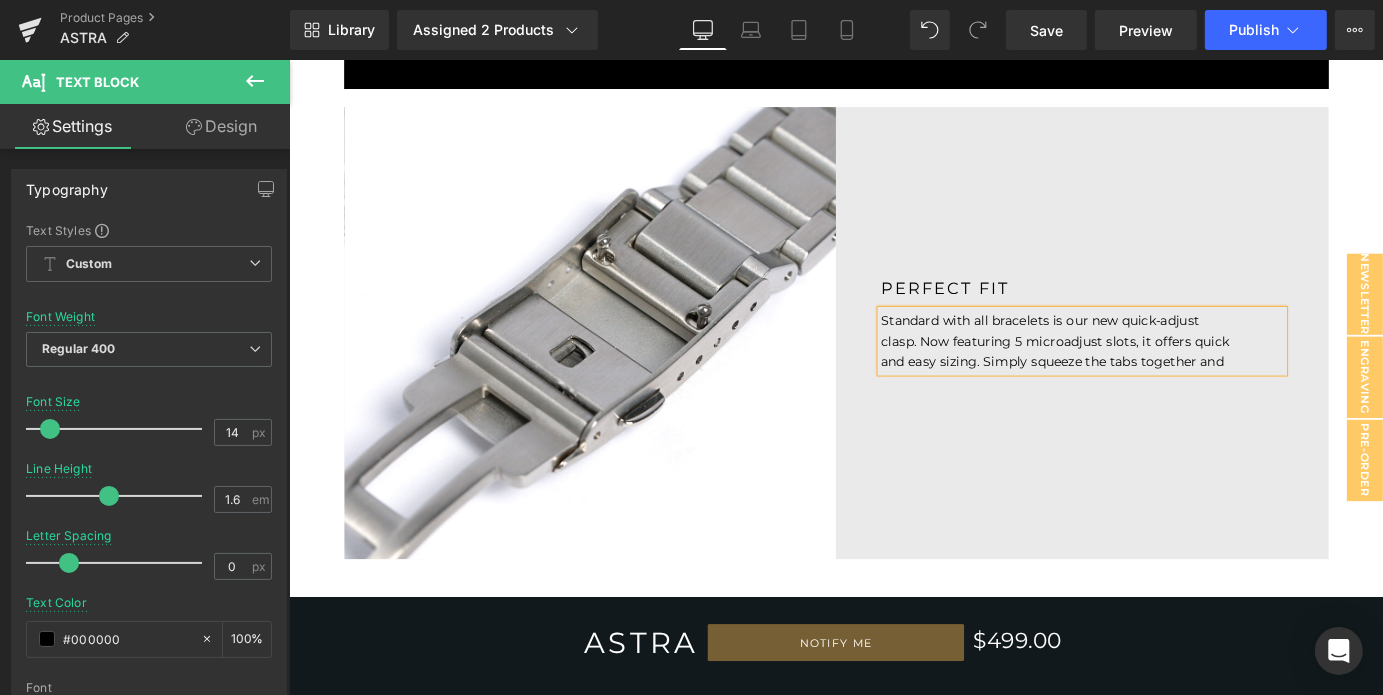 scroll, scrollTop: 5594, scrollLeft: 0, axis: vertical 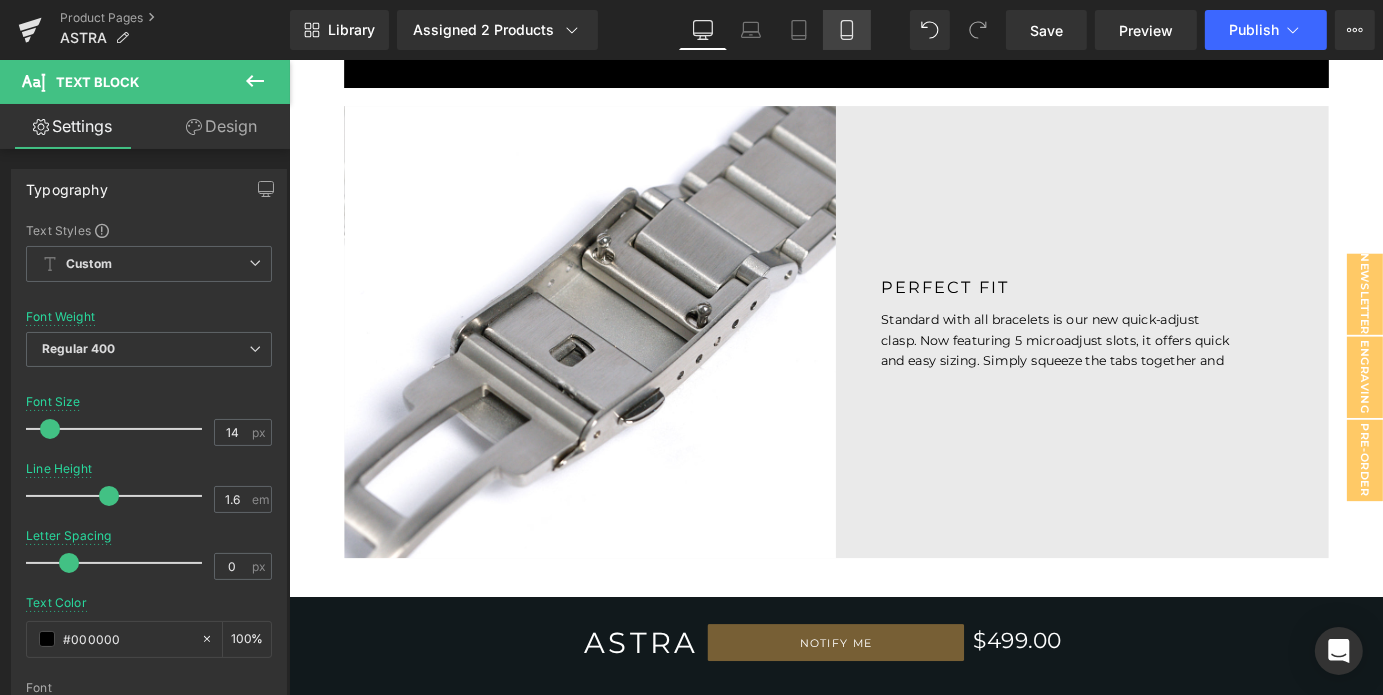 click 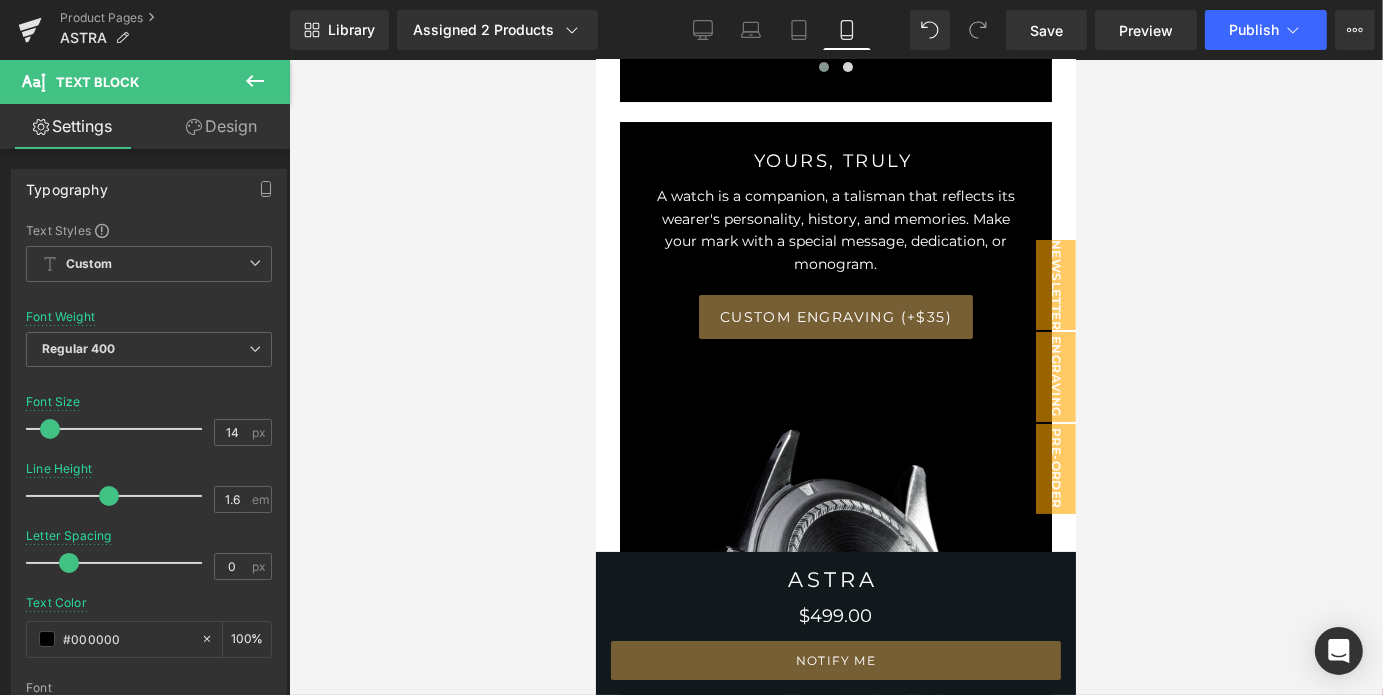 scroll, scrollTop: 6558, scrollLeft: 0, axis: vertical 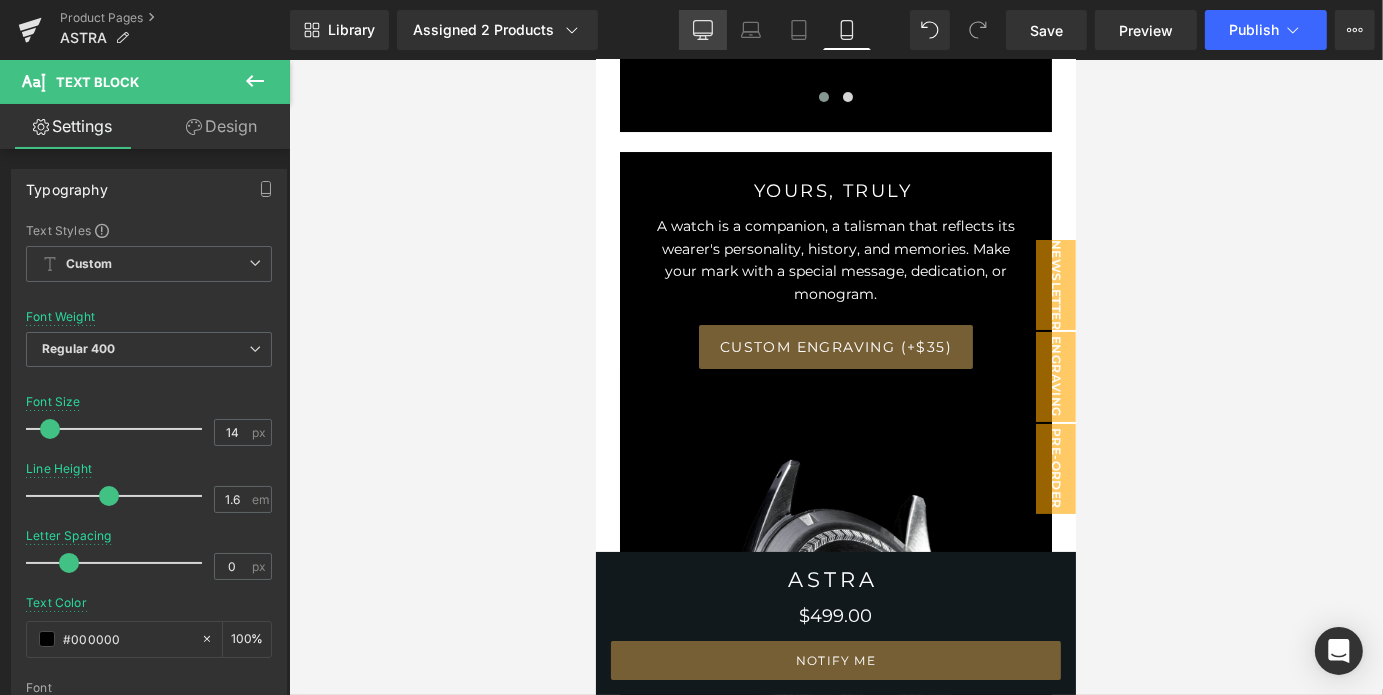 click on "Desktop" at bounding box center [703, 30] 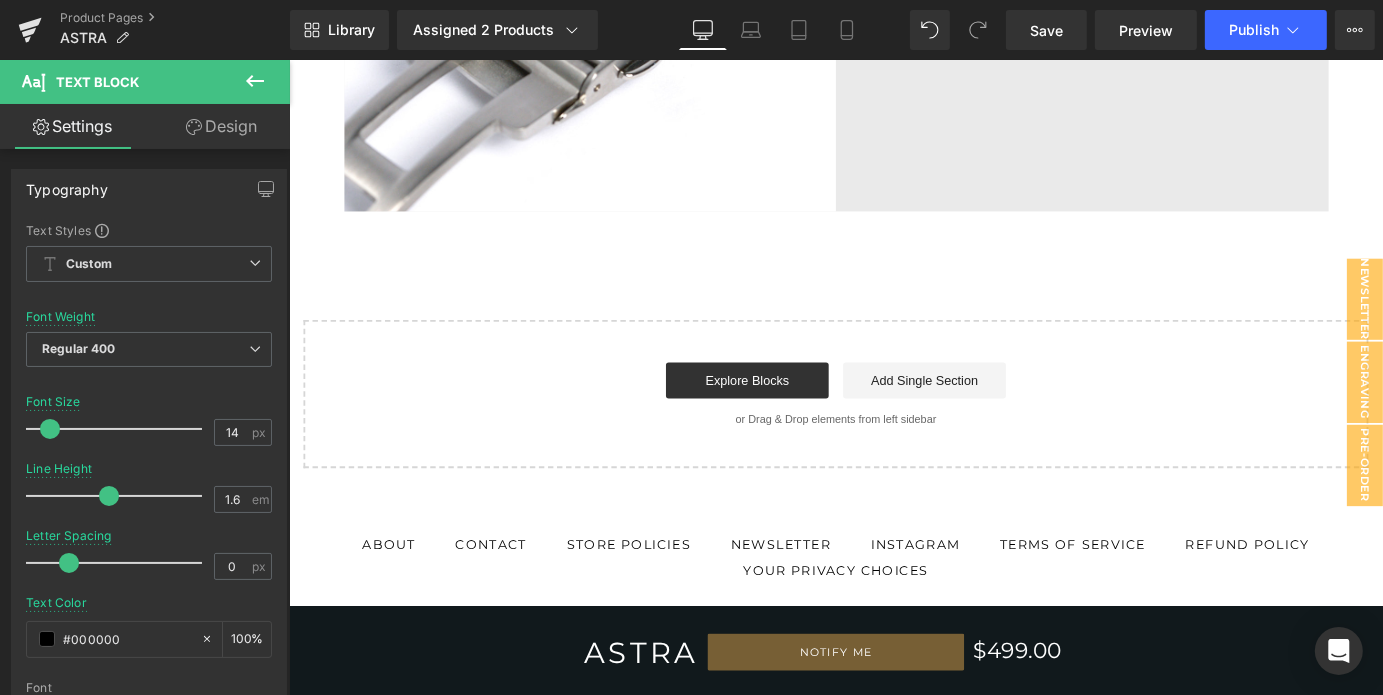 scroll, scrollTop: 5100, scrollLeft: 0, axis: vertical 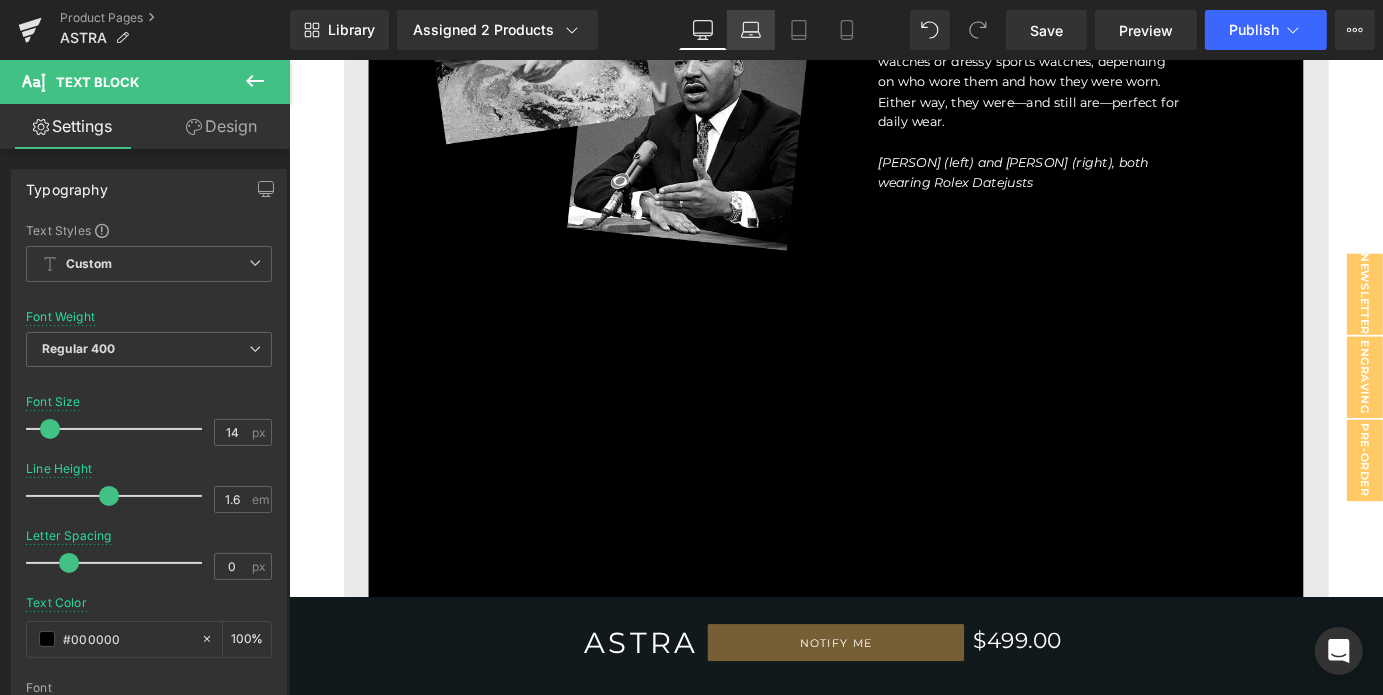 click on "Laptop" at bounding box center (751, 30) 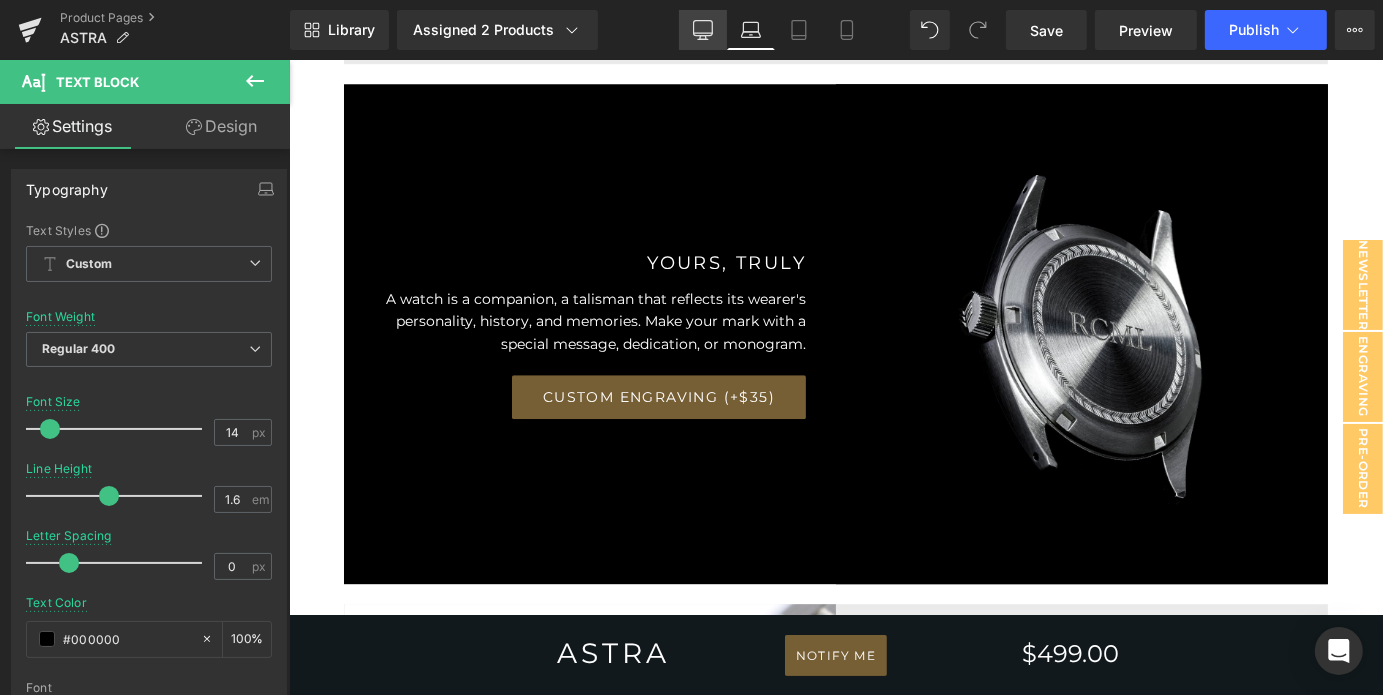 click on "Desktop" at bounding box center (703, 30) 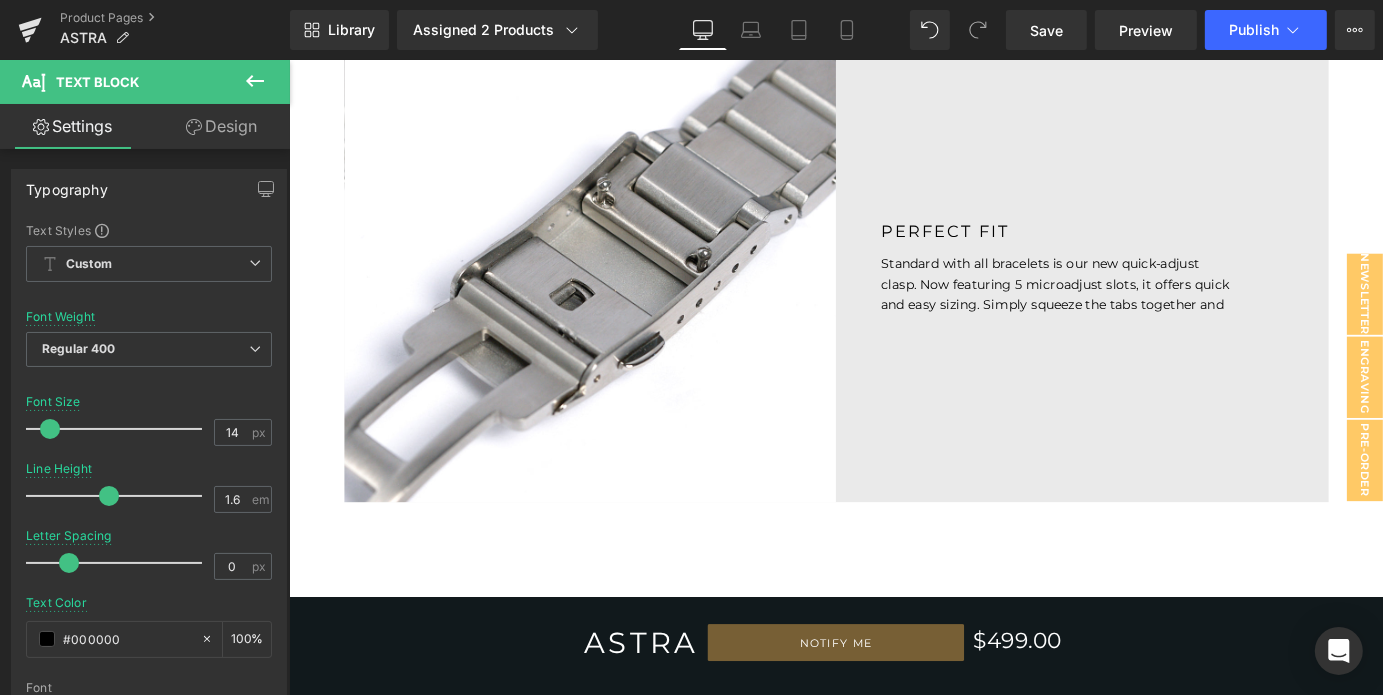scroll, scrollTop: 5604, scrollLeft: 0, axis: vertical 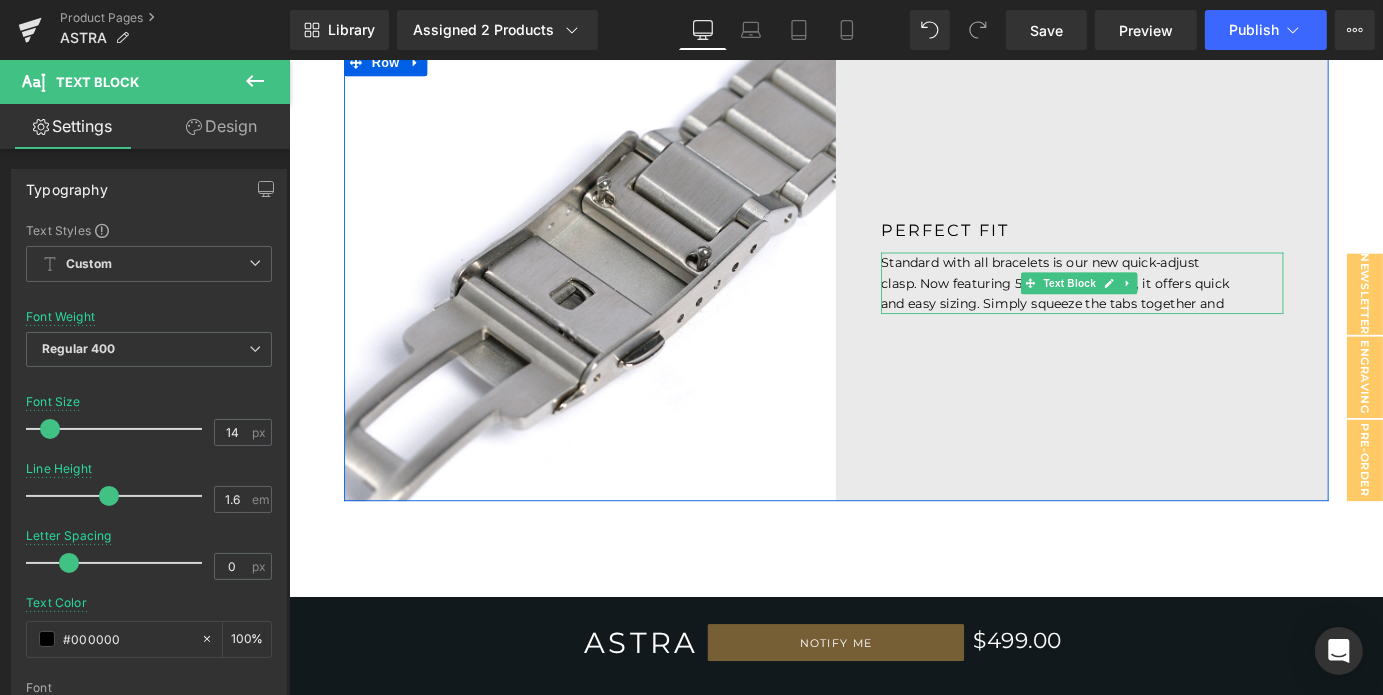 click on "Standard with all bracelets is our new quick-adjust clasp. Now featuring 5 microadjust slots, it offers quick and easy sizing. Simply squeeze the tabs together and" at bounding box center (1165, 305) 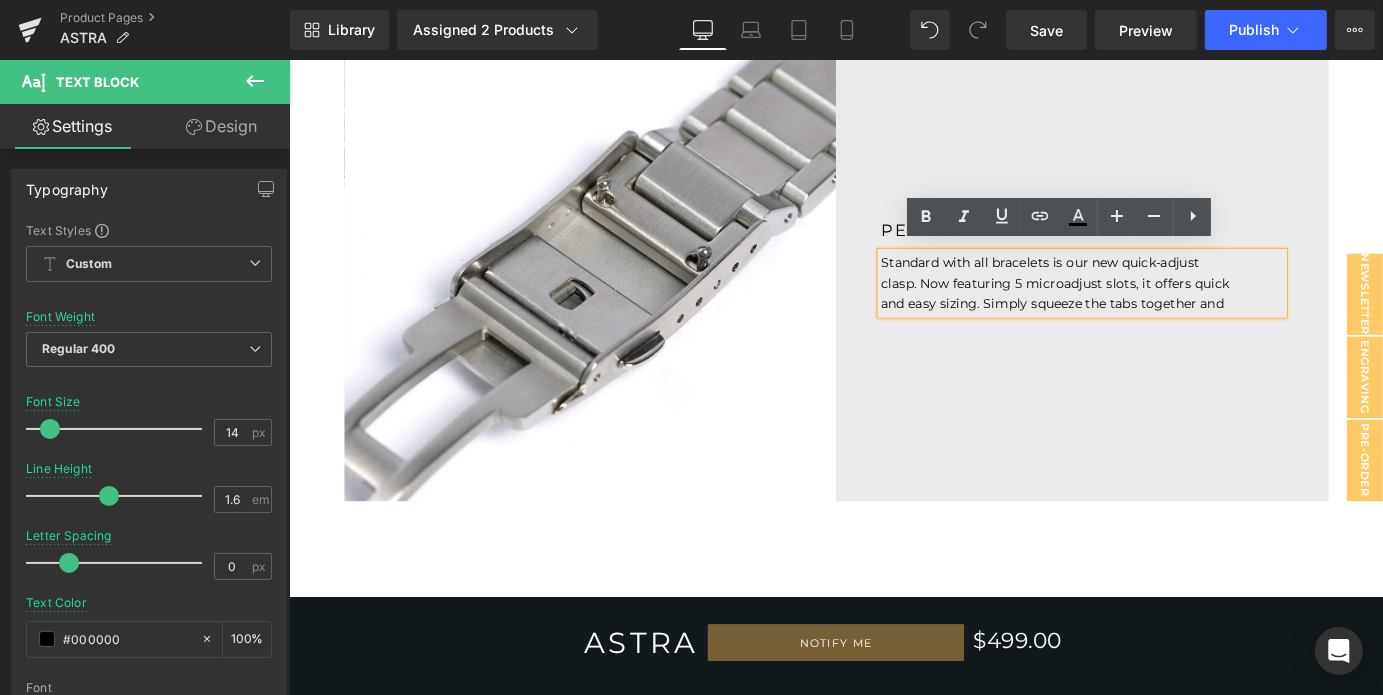 scroll, scrollTop: 5593, scrollLeft: 0, axis: vertical 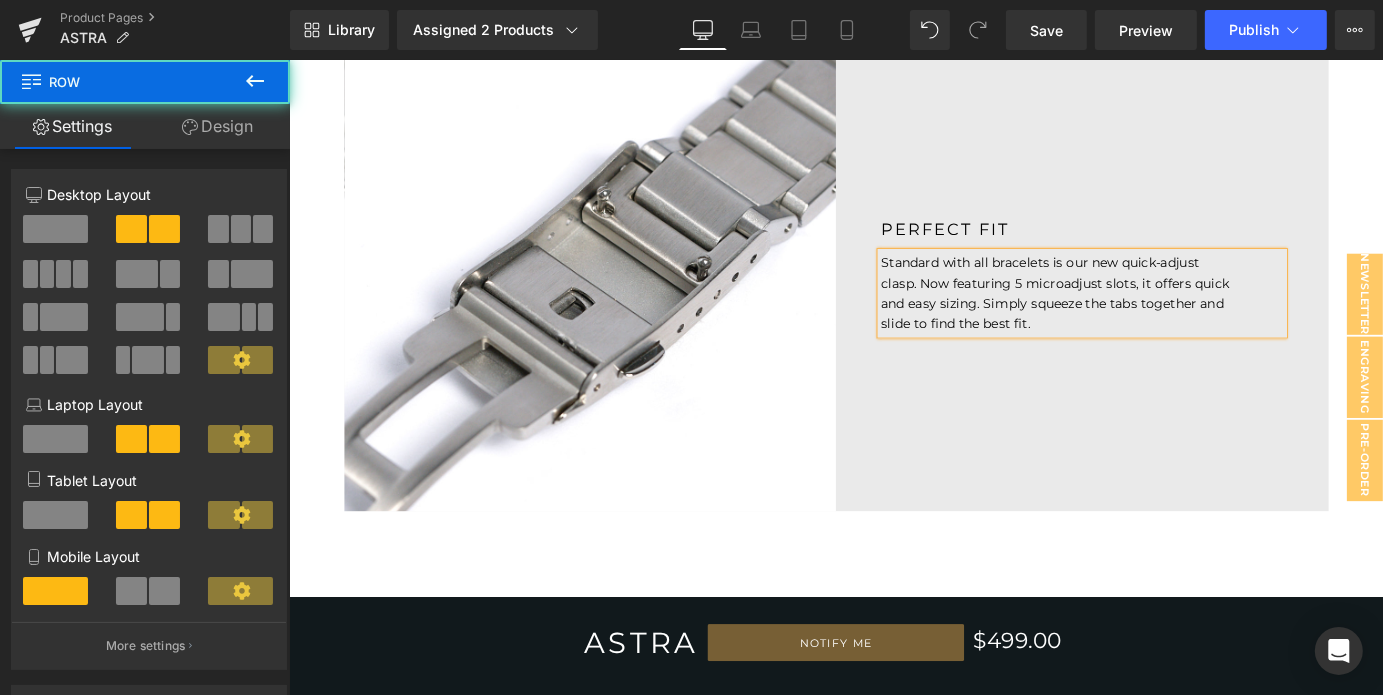 click on "PERFECT FIT Heading         Standard with all bracelets is our new quick-adjust clasp. Now featuring 5 microadjust slots, it offers quick and easy sizing. Simply squeeze the tabs together and slide to find the best fit. Text Block" at bounding box center [1165, 308] 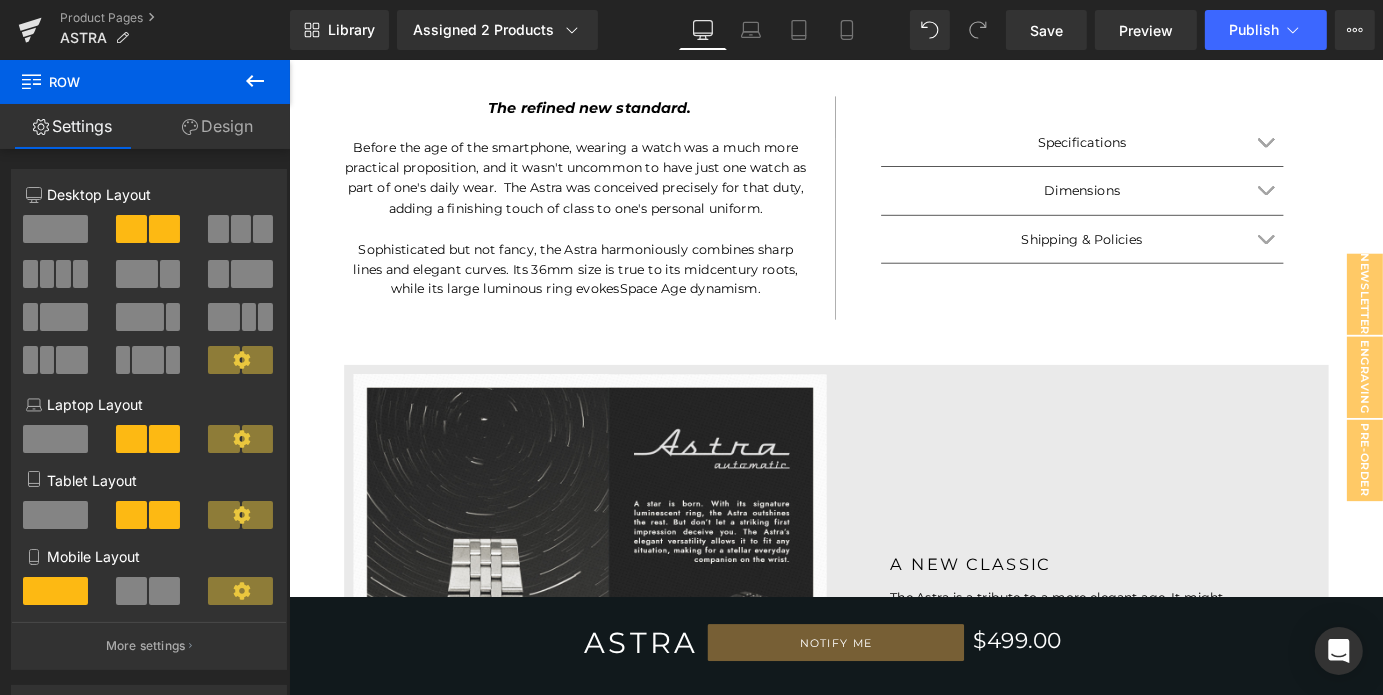 scroll, scrollTop: 809, scrollLeft: 0, axis: vertical 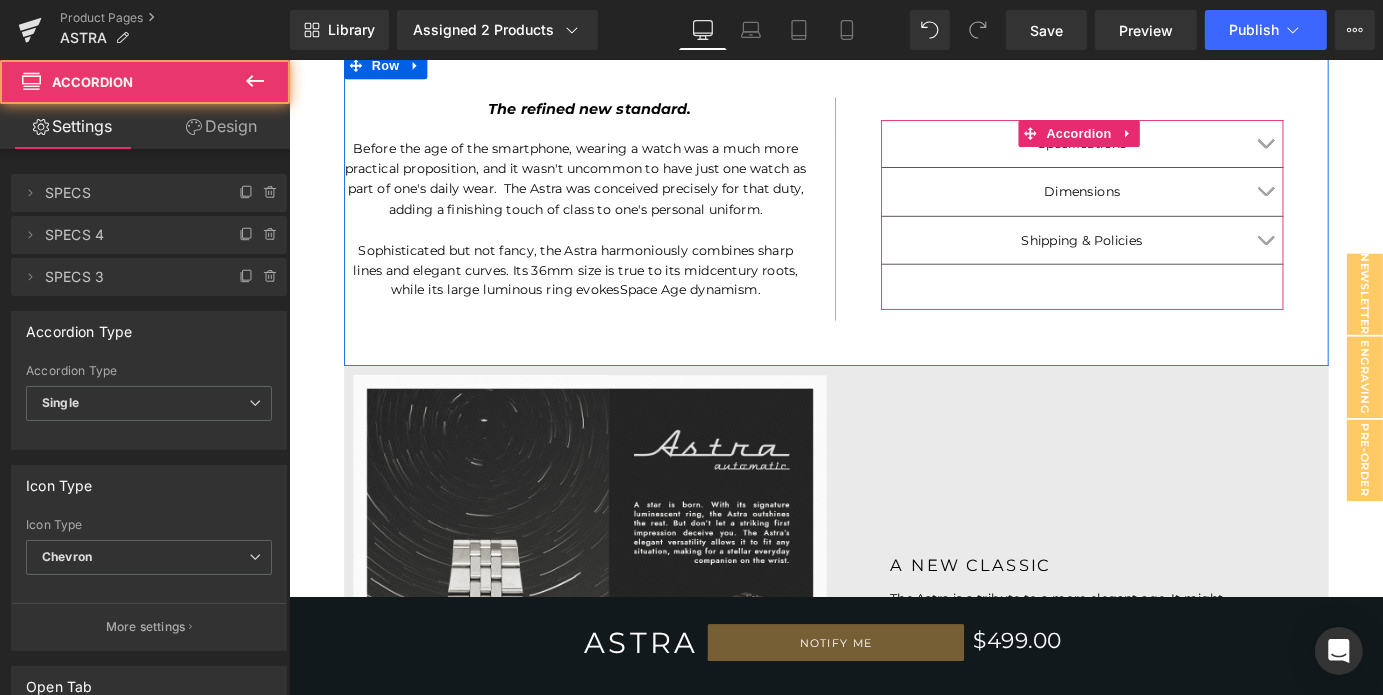 click at bounding box center (1368, 151) 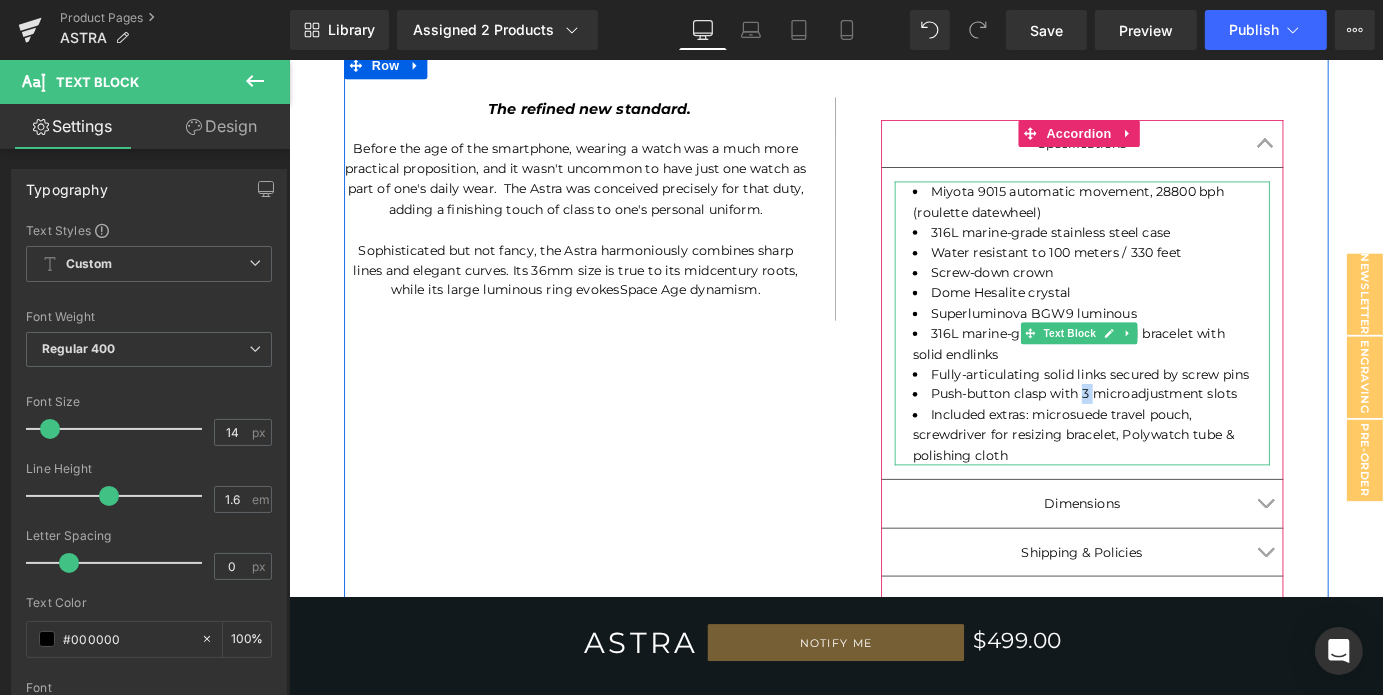 click on "Push-button clasp with 3 microadjustment slots" at bounding box center (1165, 428) 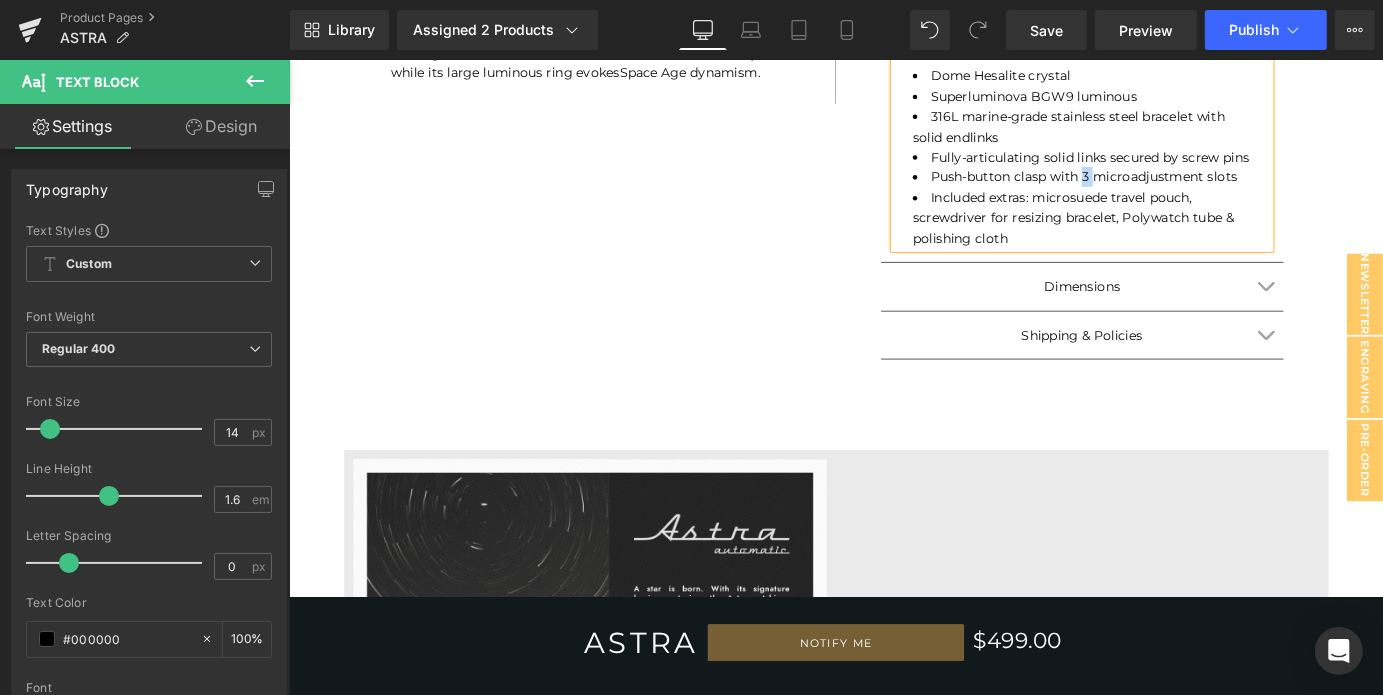 scroll, scrollTop: 1025, scrollLeft: 0, axis: vertical 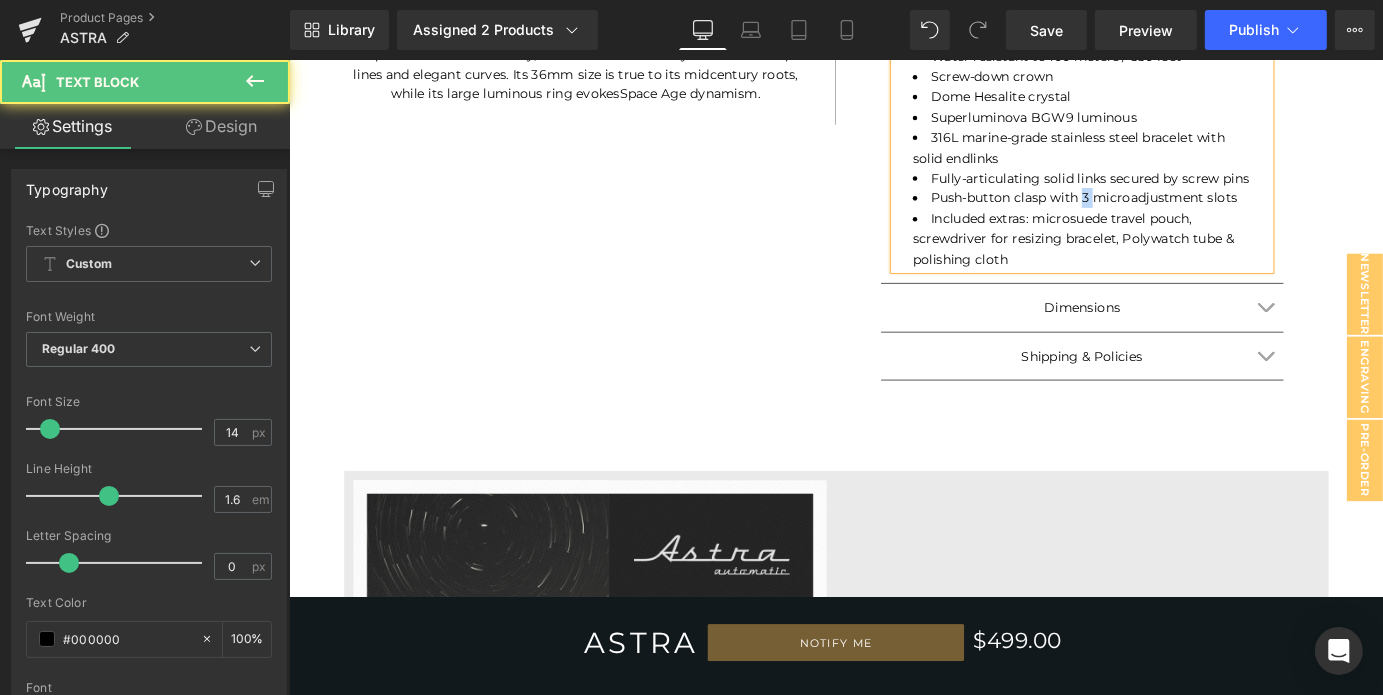 click on "Push-button clasp with 3 microadjustment slots" at bounding box center (1165, 212) 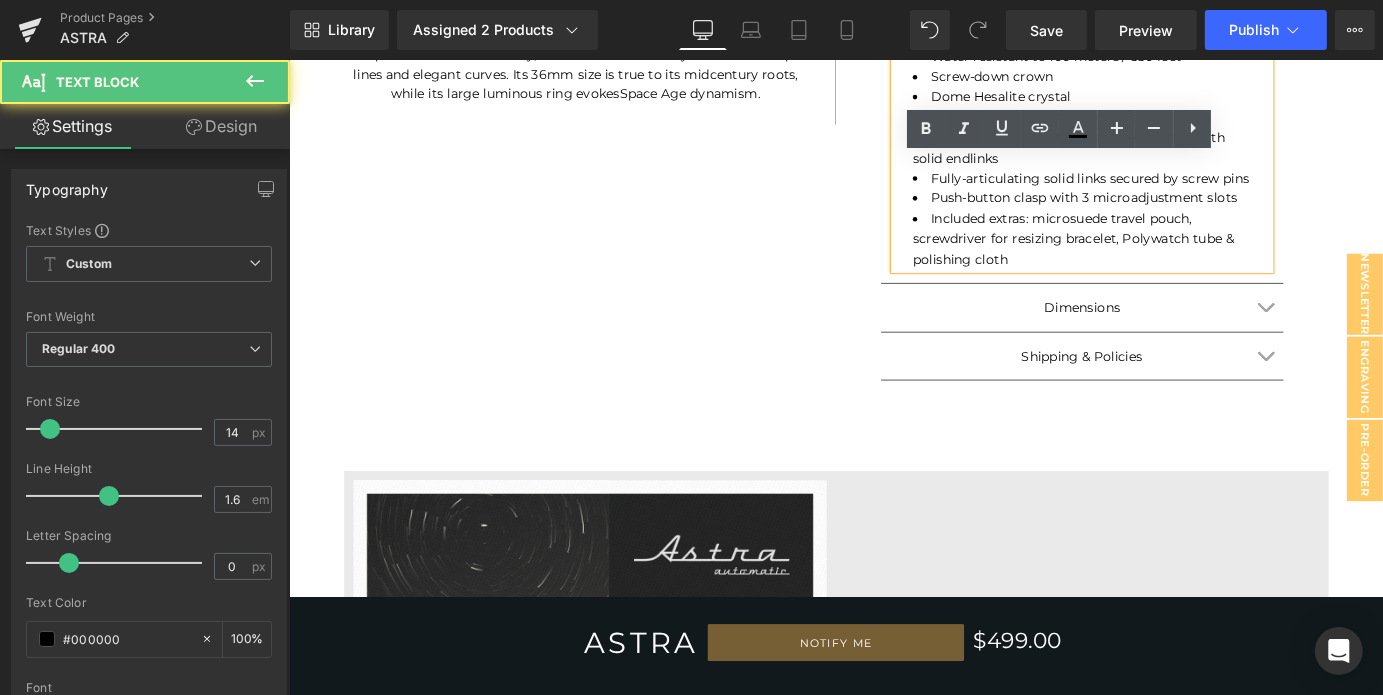 type 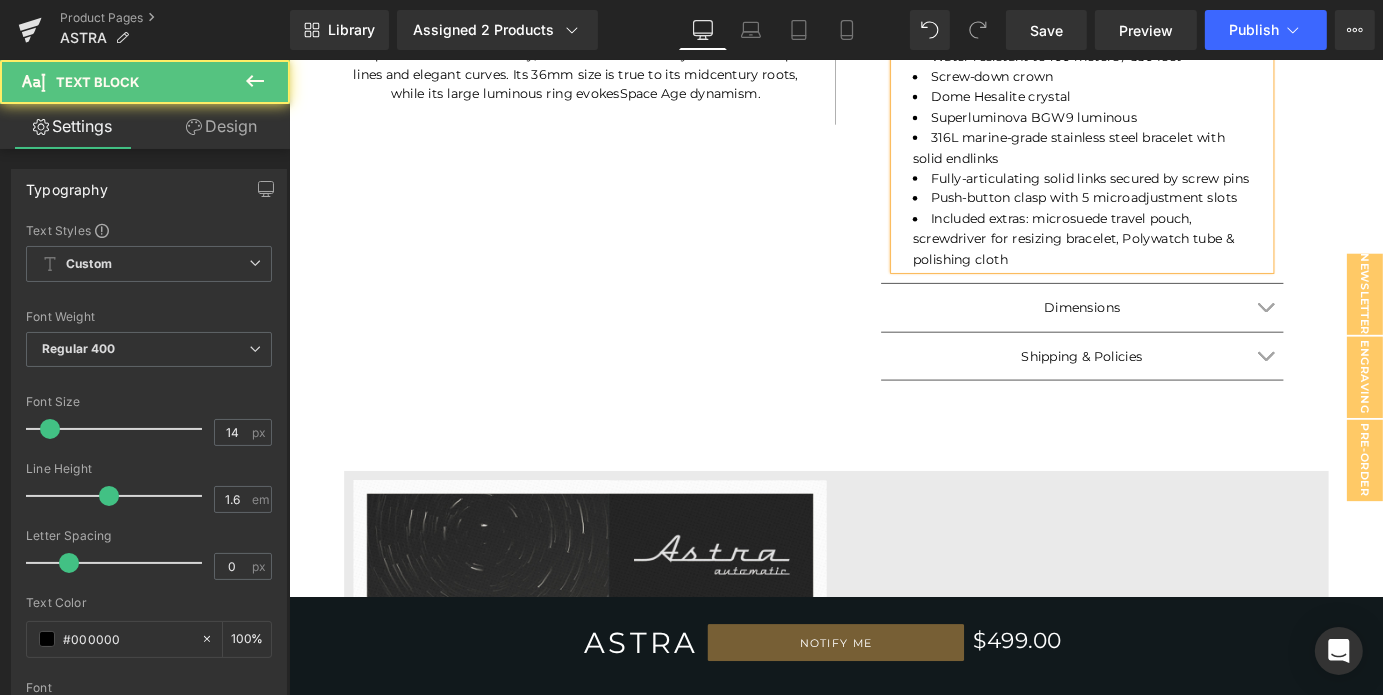 click on "Push-button clasp with 5 microadjustment slots" at bounding box center (1165, 212) 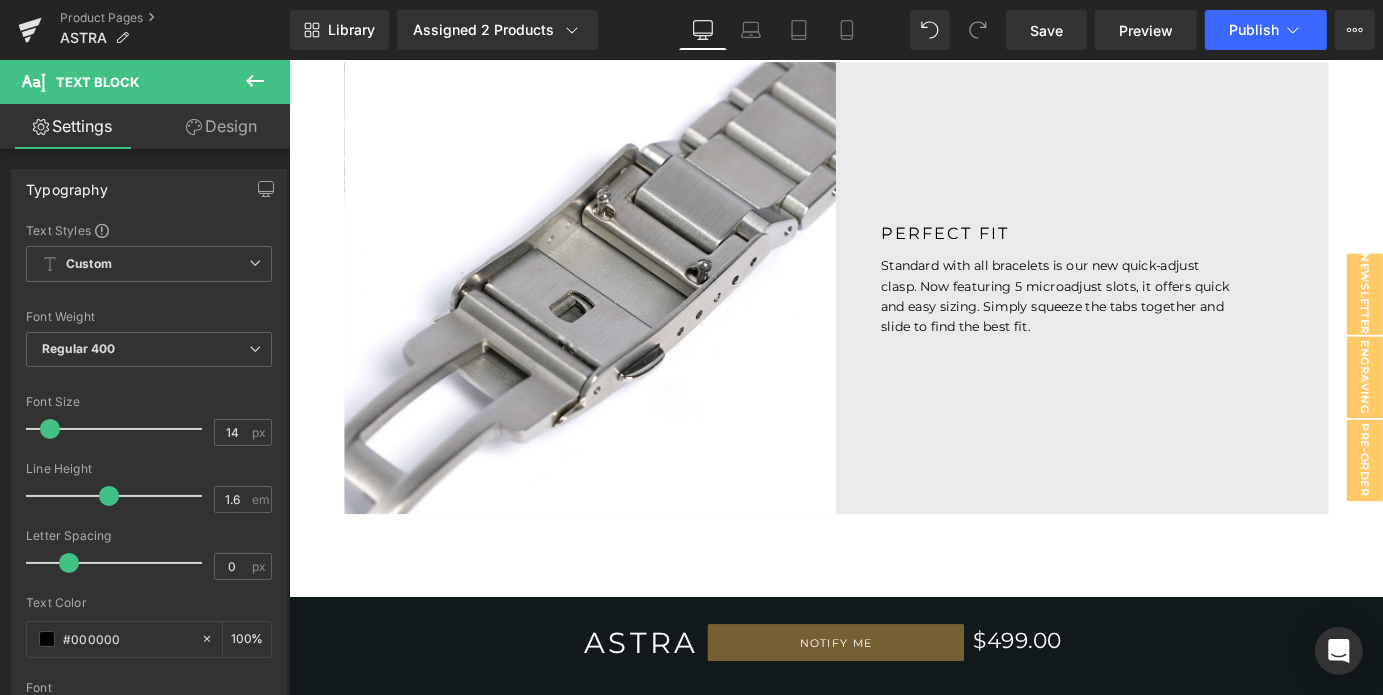 scroll, scrollTop: 5946, scrollLeft: 0, axis: vertical 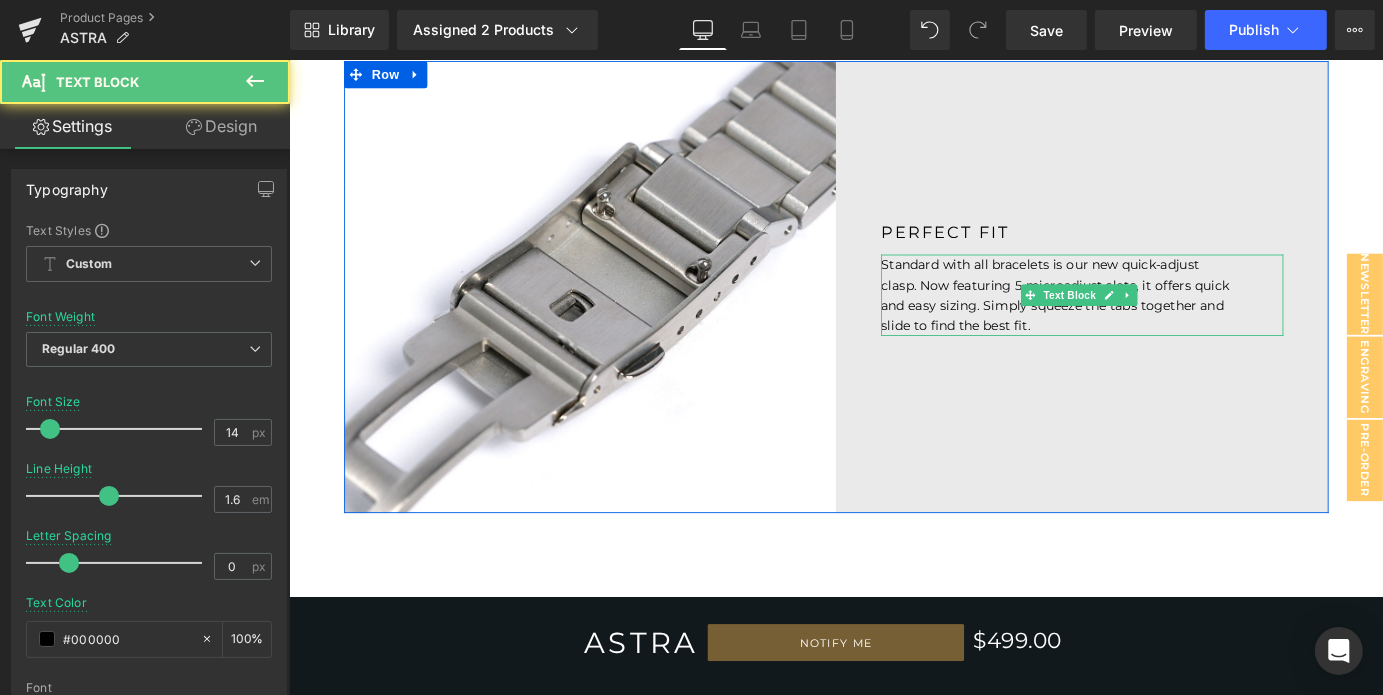 click on "Standard with all bracelets is our new quick-adjust clasp. Now featuring 5 microadjust slots, it offers quick and easy sizing. Simply squeeze the tabs together and slide to find the best fit." at bounding box center [1140, 319] 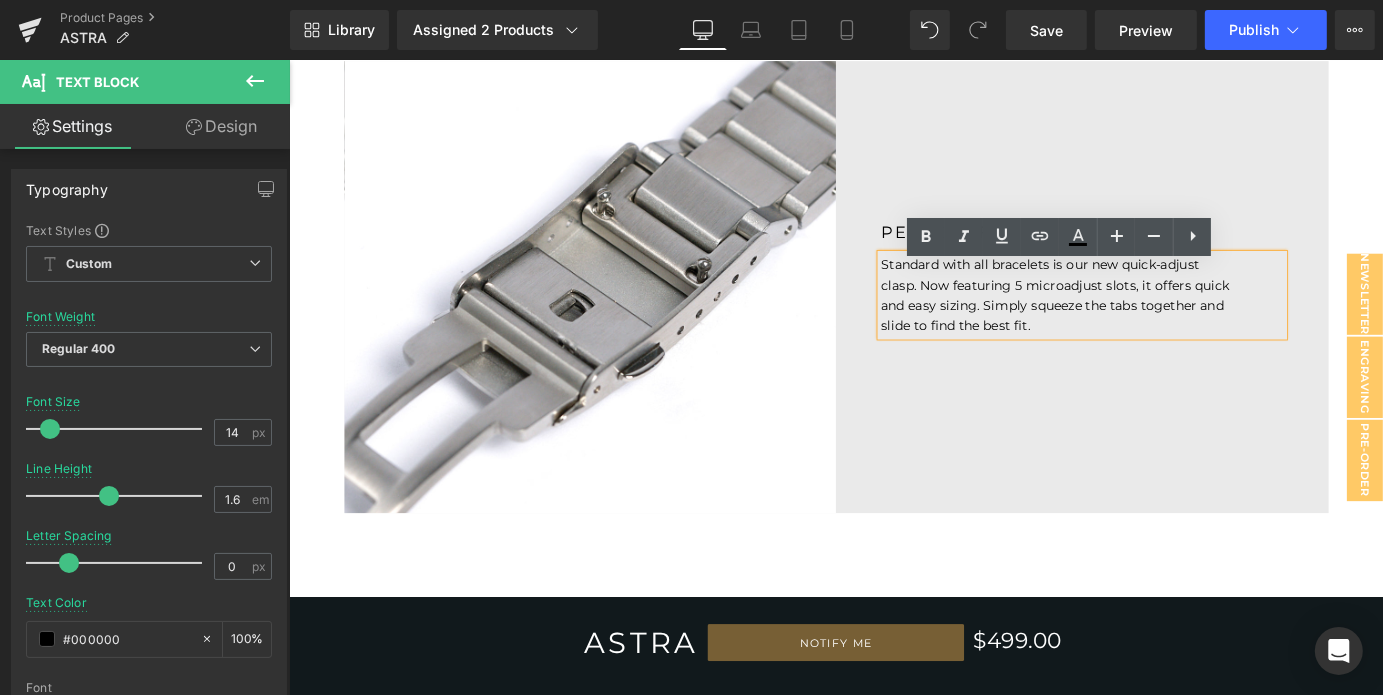 click on "Standard with all bracelets is our new quick-adjust clasp. Now featuring 5 microadjust slots, it offers quick and easy sizing. Simply squeeze the tabs together and slide to find the best fit." at bounding box center [1140, 319] 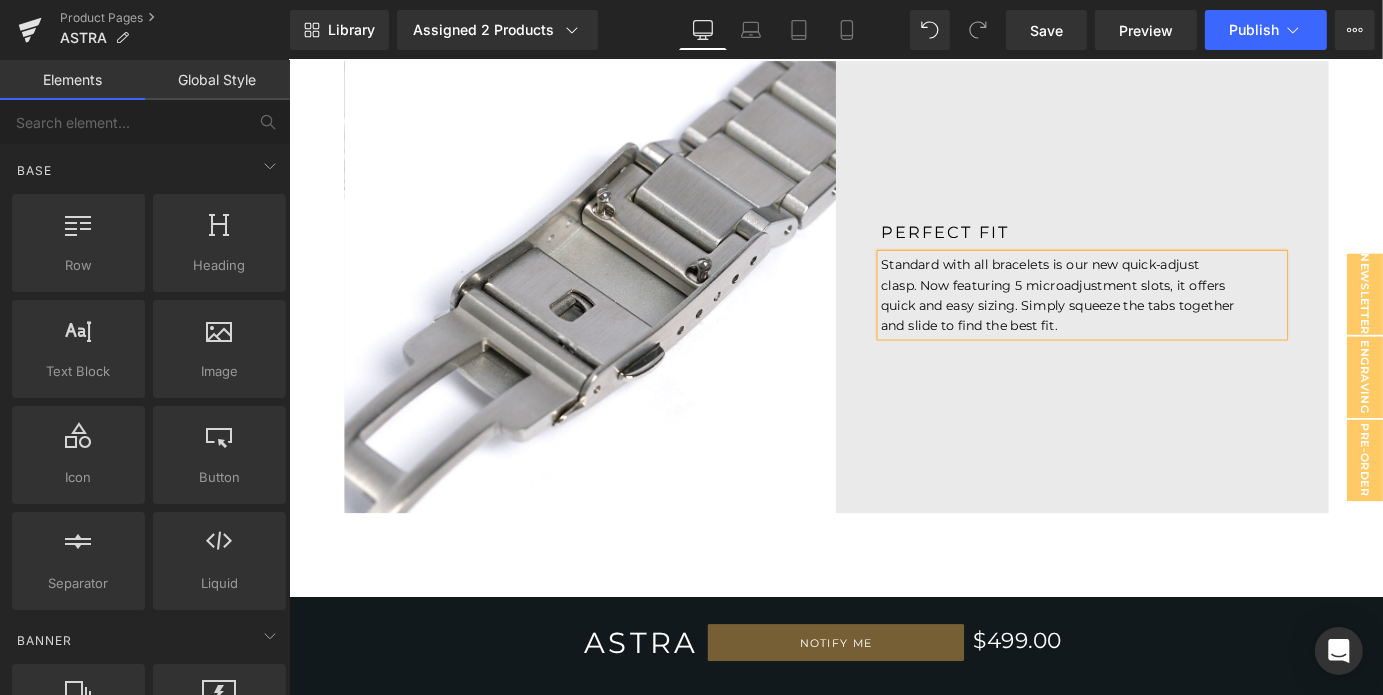 click on "Separator
Hero Banner         Row         ASTRA Heading         Row         The refined new standard. Text Block         Before the age of the smartphone, wearing a watch was a much more practical proposition, and it wasn't uncommon to have just one watch as part of one's daily wear.  The Astra was conceived precisely for that duty, adding a finishing touch of class to one's personal uniform.  Sophisticated but not fancy, the Astra harmoniously combines sharp lines and elegant curves. Its 36mm size is true to its midcentury roots, while its large luminous ring evokes  Space Age dynamism.   Text Block         Separator
Specifications
Text Block" at bounding box center (893, -2522) 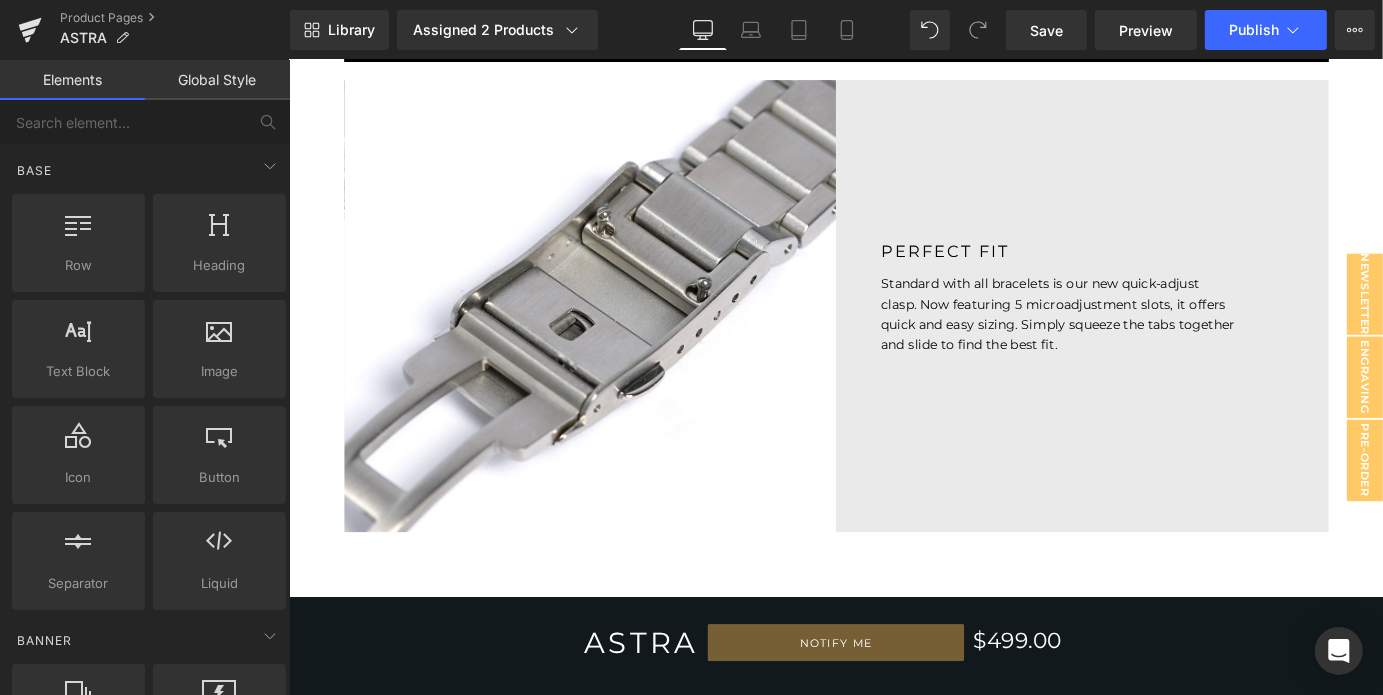 scroll, scrollTop: 5946, scrollLeft: 0, axis: vertical 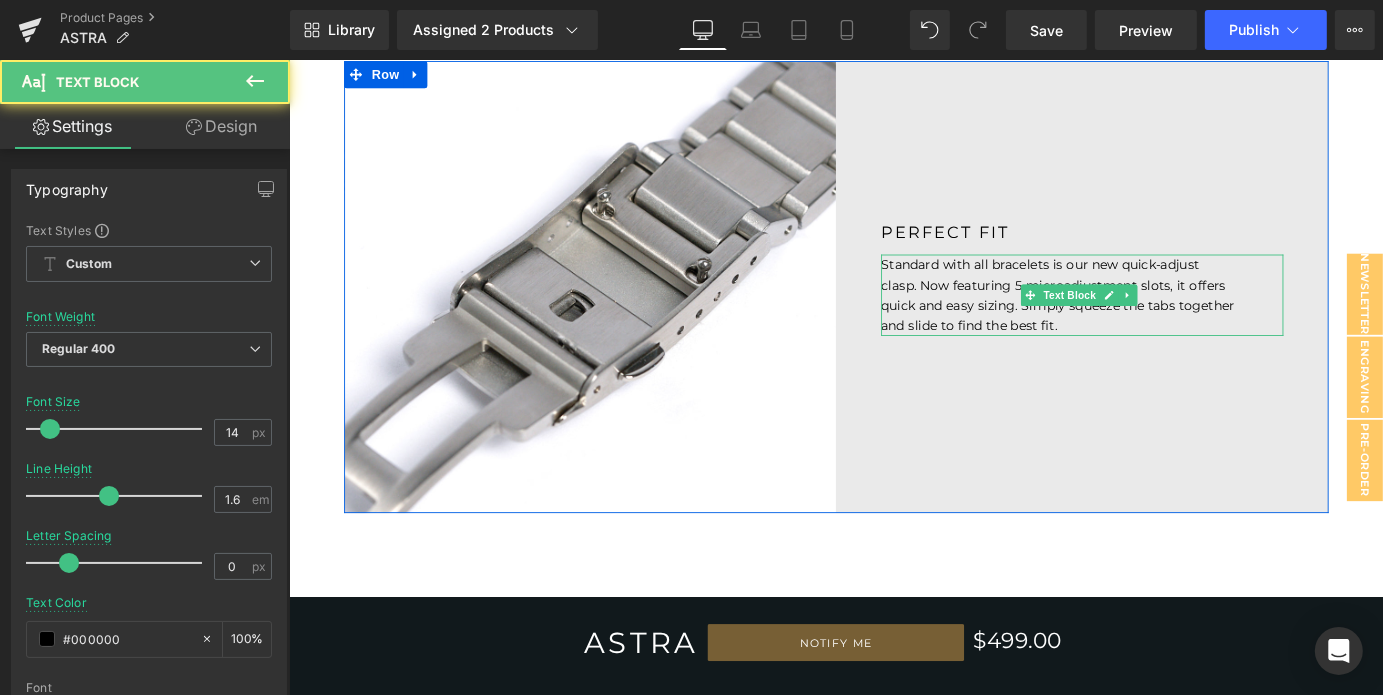 click on "Standard with all bracelets is our new quick-adjust clasp. Now featuring 5 microadjustment slots, it offers quick and easy sizing. Simply squeeze the tabs together and slide to find the best fit." at bounding box center [1140, 319] 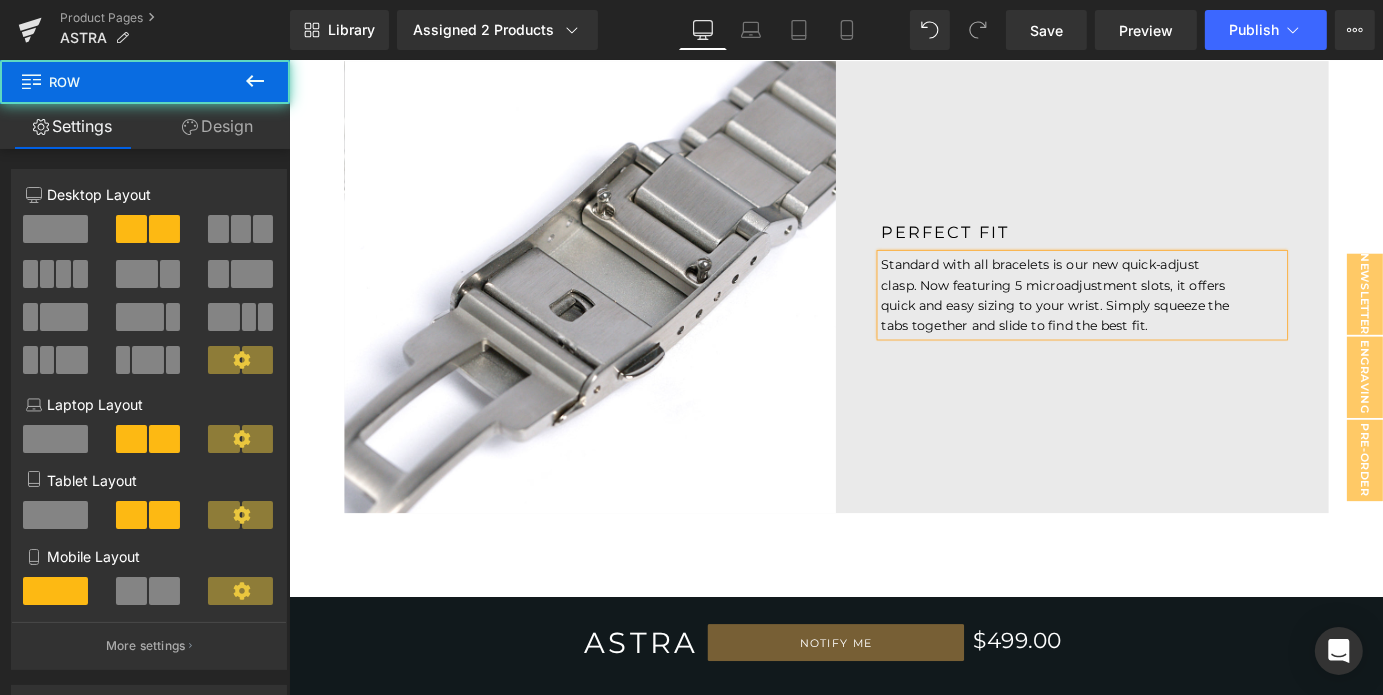 click on "PERFECT FIT Heading         Standard with all bracelets is our new quick-adjust clasp. Now featuring 5 microadjustment slots, it offers quick and easy sizing to your wrist. Simply squeeze the tabs together and slide to find the best fit. Text Block" at bounding box center (1165, 310) 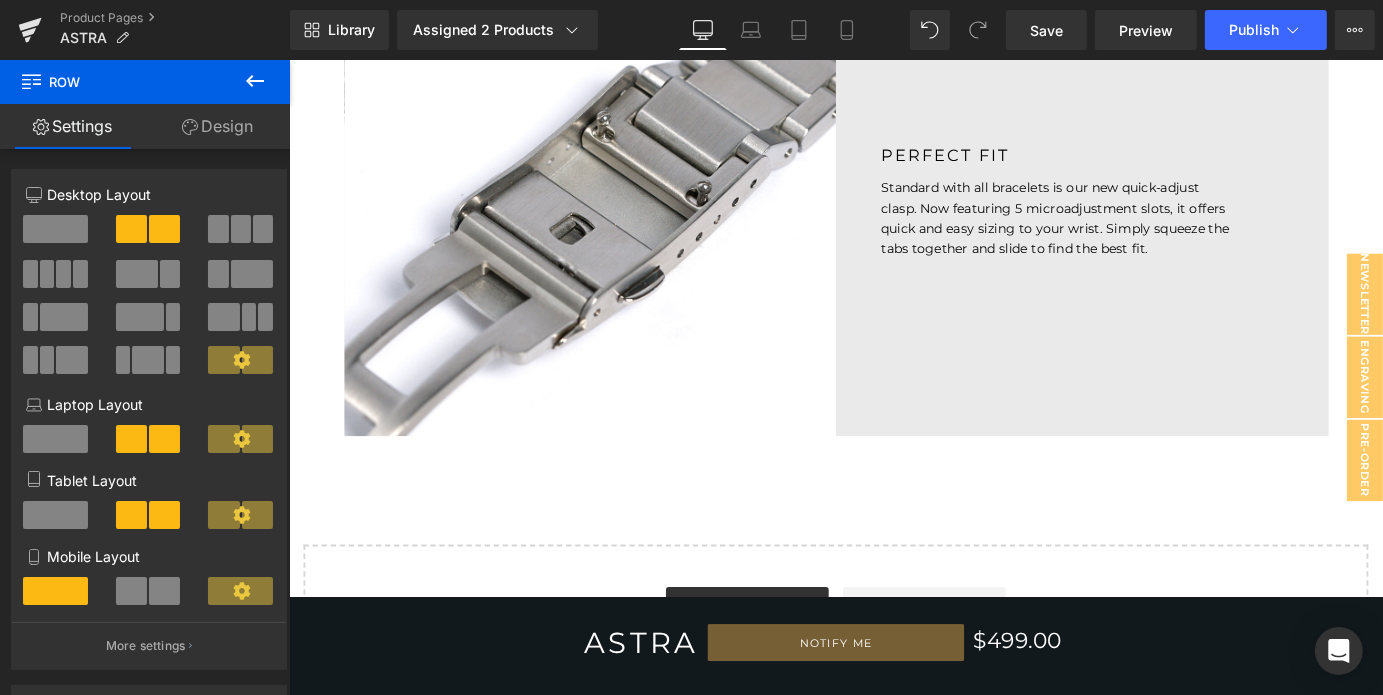 scroll, scrollTop: 6030, scrollLeft: 0, axis: vertical 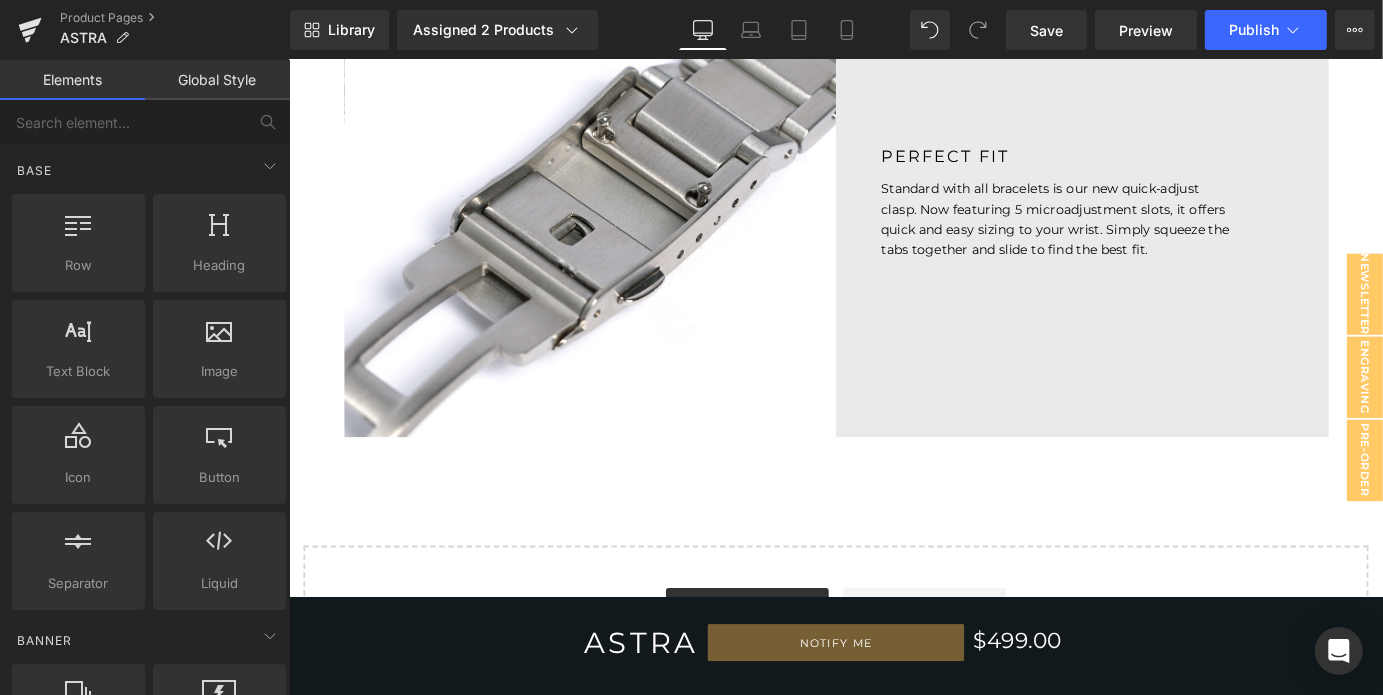 click on "Separator
Hero Banner         Row         ASTRA Heading         Row         The refined new standard. Text Block         Before the age of the smartphone, wearing a watch was a much more practical proposition, and it wasn't uncommon to have just one watch as part of one's daily wear.  The Astra was conceived precisely for that duty, adding a finishing touch of class to one's personal uniform.  Sophisticated but not fancy, the Astra harmoniously combines sharp lines and elegant curves. Its 36mm size is true to its midcentury roots, while its large luminous ring evokes  Space Age dynamism.   Text Block         Separator
Specifications
Text Block" at bounding box center [893, -2606] 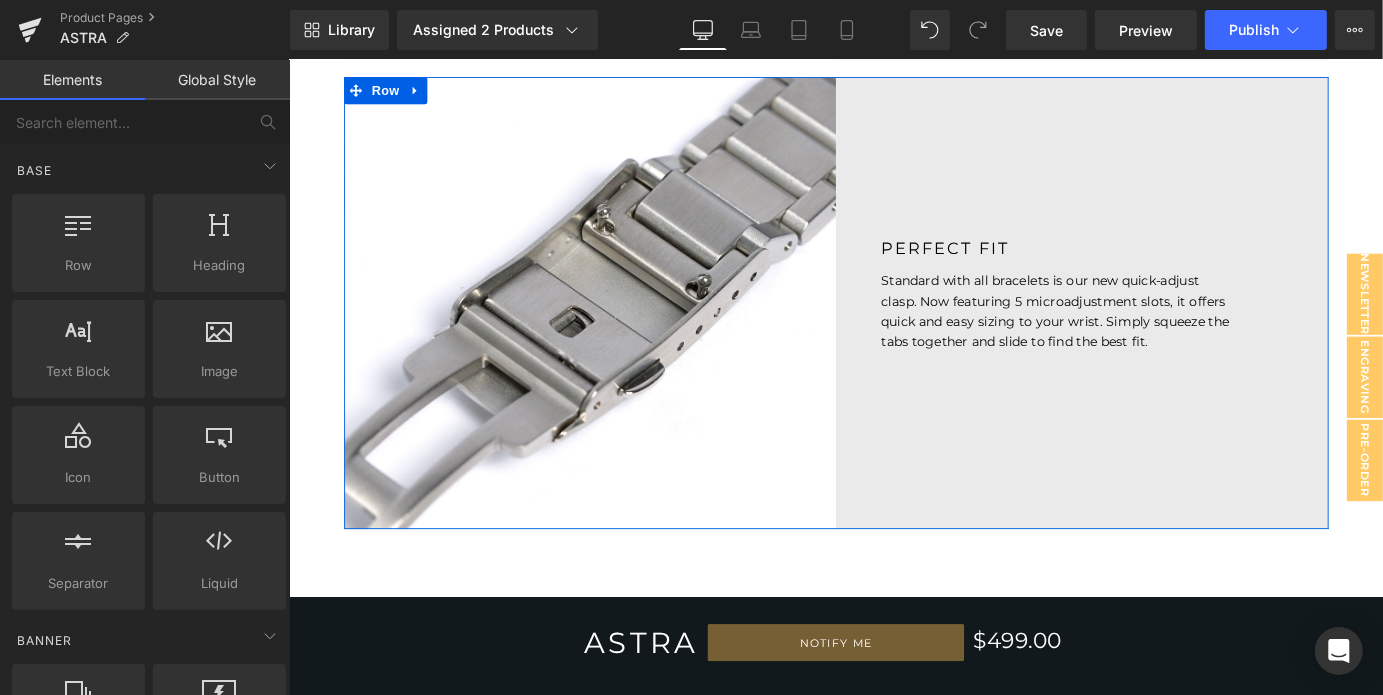 scroll, scrollTop: 5927, scrollLeft: 0, axis: vertical 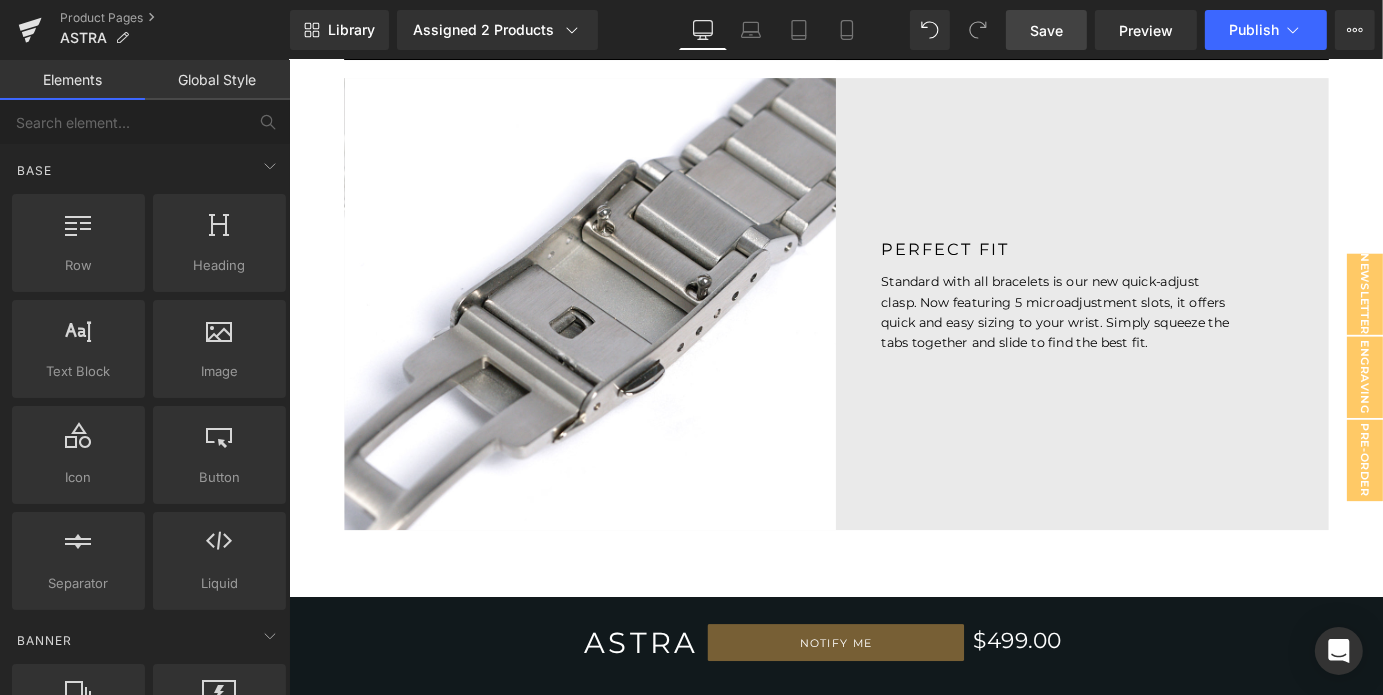 click on "Save" at bounding box center (1046, 30) 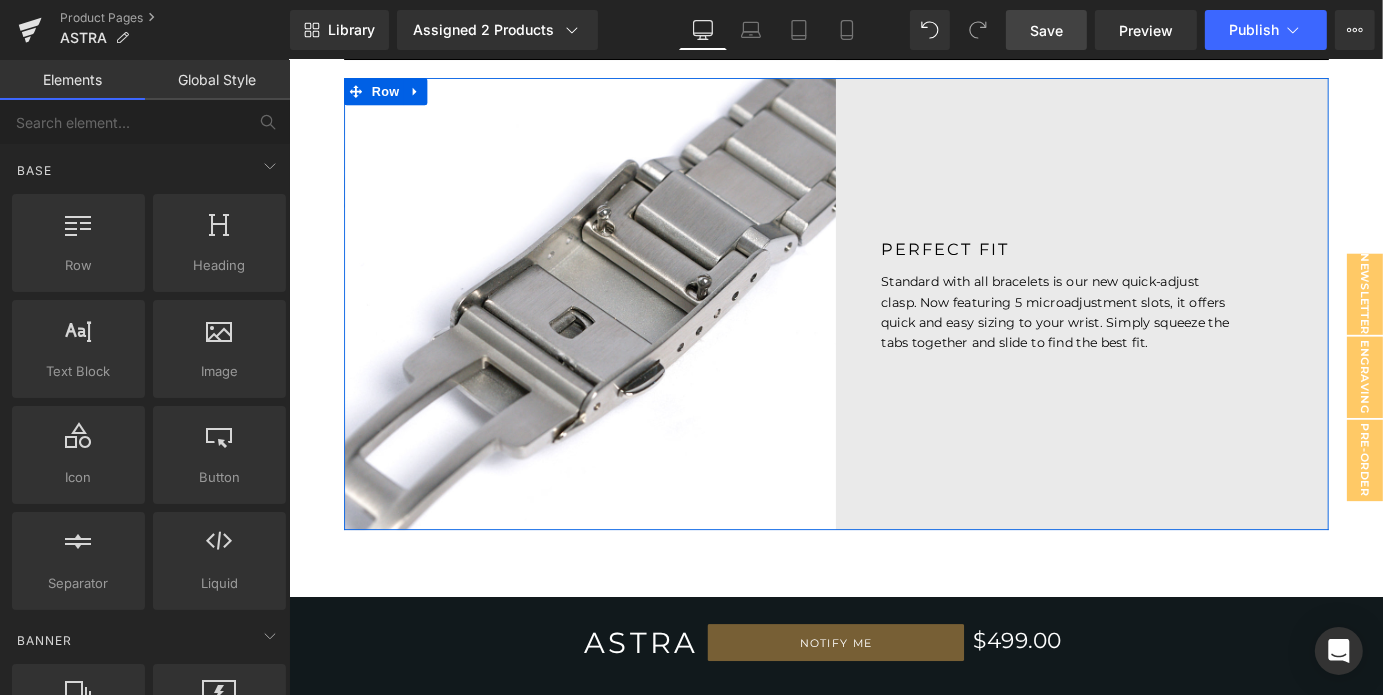 scroll, scrollTop: 5893, scrollLeft: 0, axis: vertical 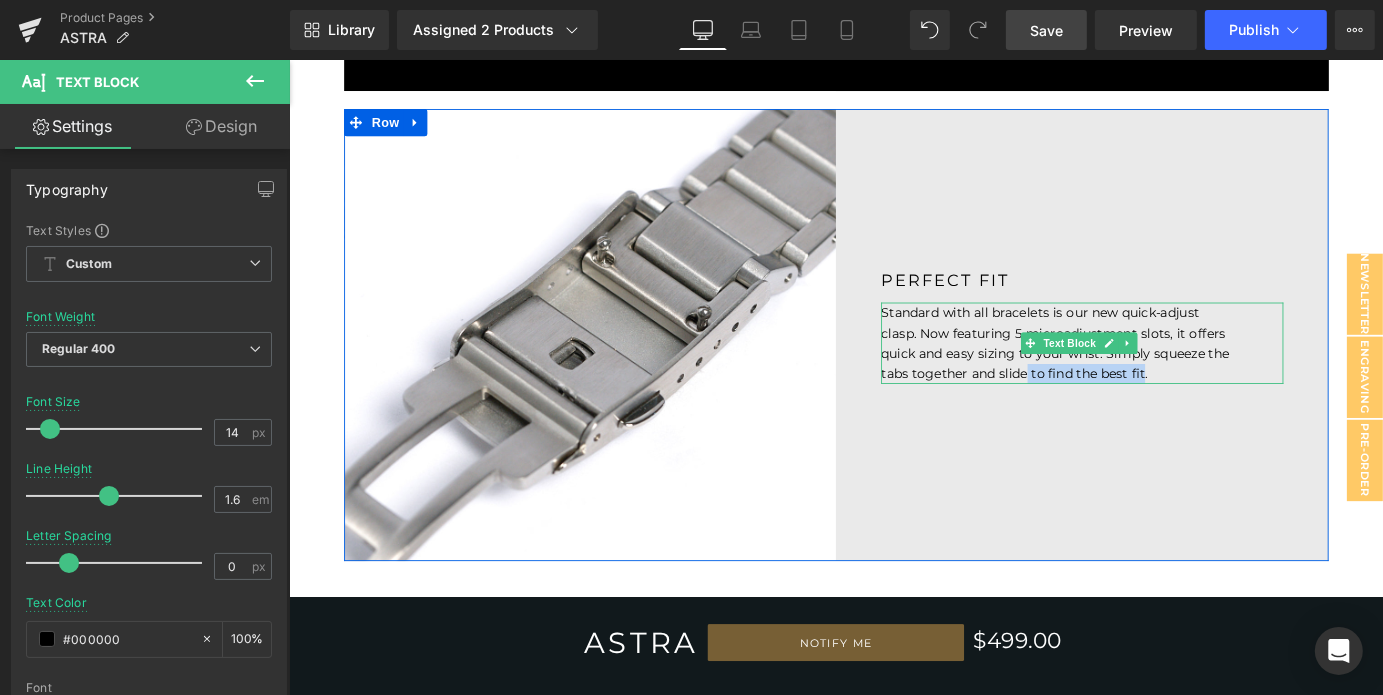 drag, startPoint x: 1225, startPoint y: 416, endPoint x: 1096, endPoint y: 420, distance: 129.062 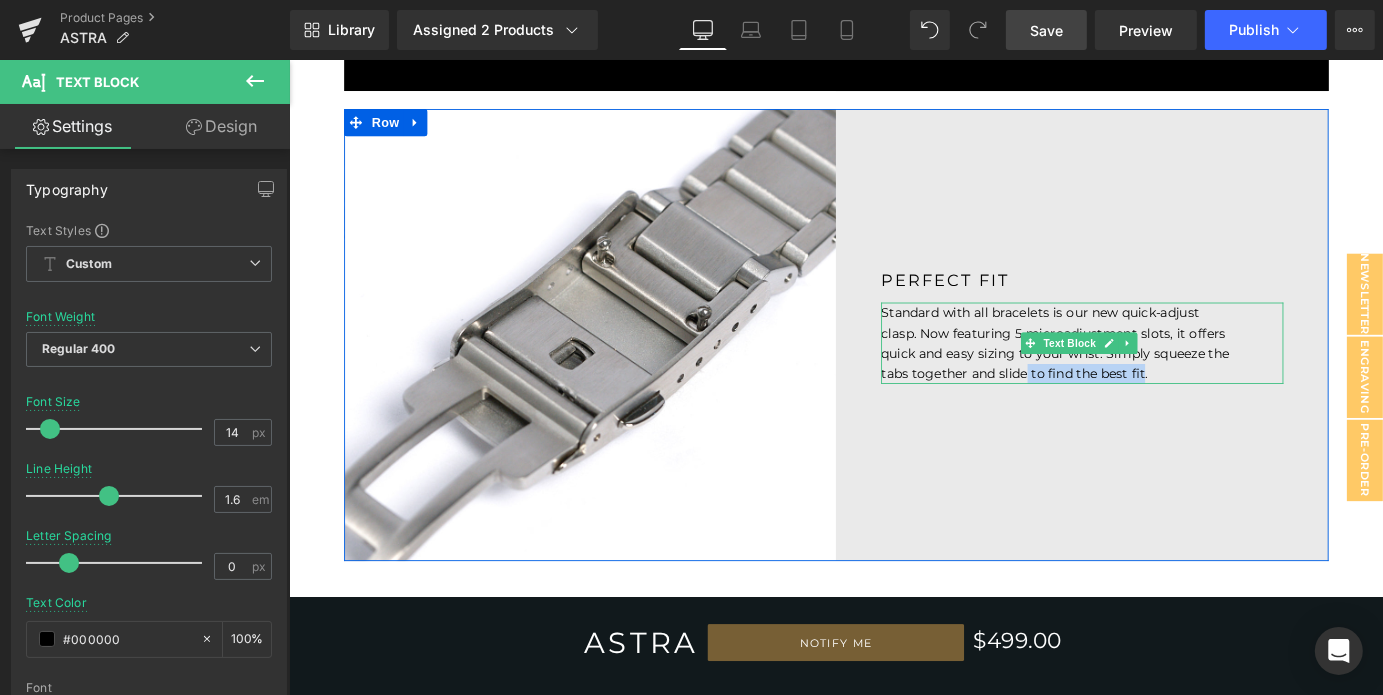 click on "Standard with all bracelets is our new quick-adjust clasp. Now featuring 5 microadjustment slots, it offers quick and easy sizing to your wrist. Simply squeeze the tabs together and slide to find the best fit." at bounding box center (1140, 372) 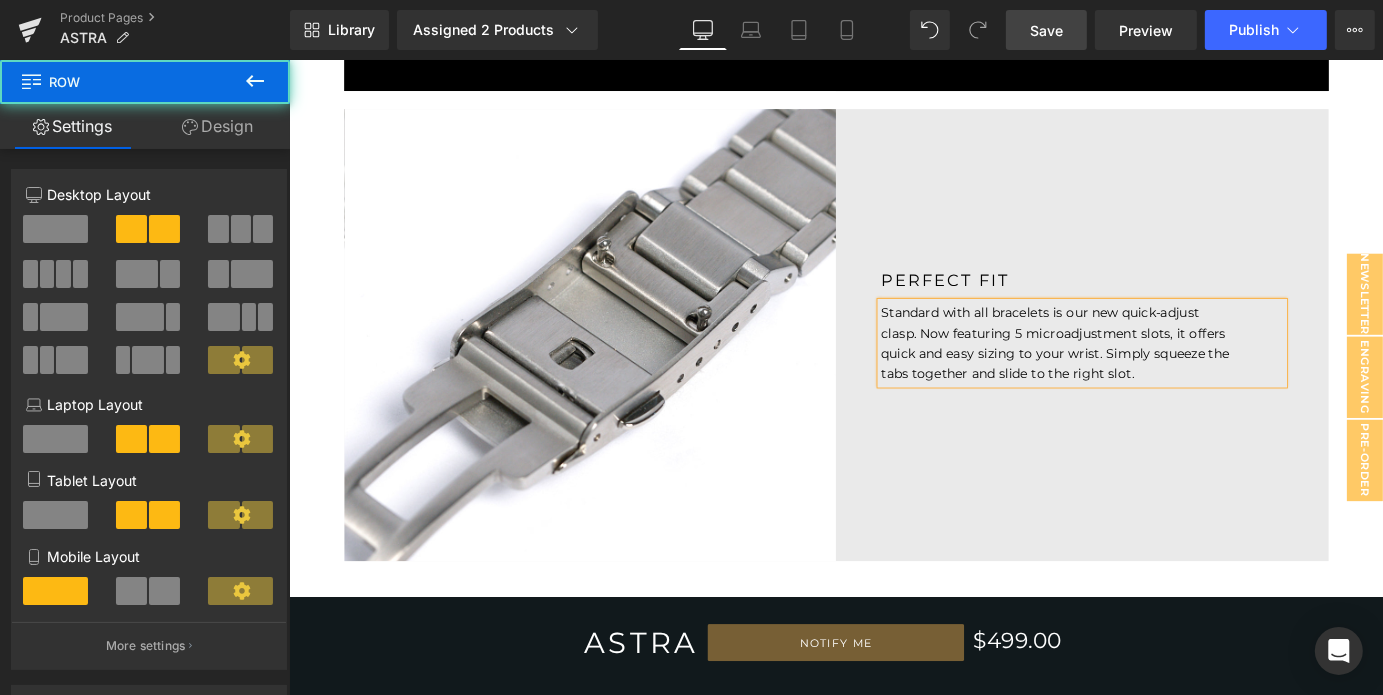 click on "PERFECT FIT Heading         Standard with all bracelets is our new quick-adjust clasp. Now featuring 5 microadjustment slots, it offers quick and easy sizing to your wrist. Simply squeeze the tabs together and slide to the right slot. Text Block" at bounding box center [1165, 363] 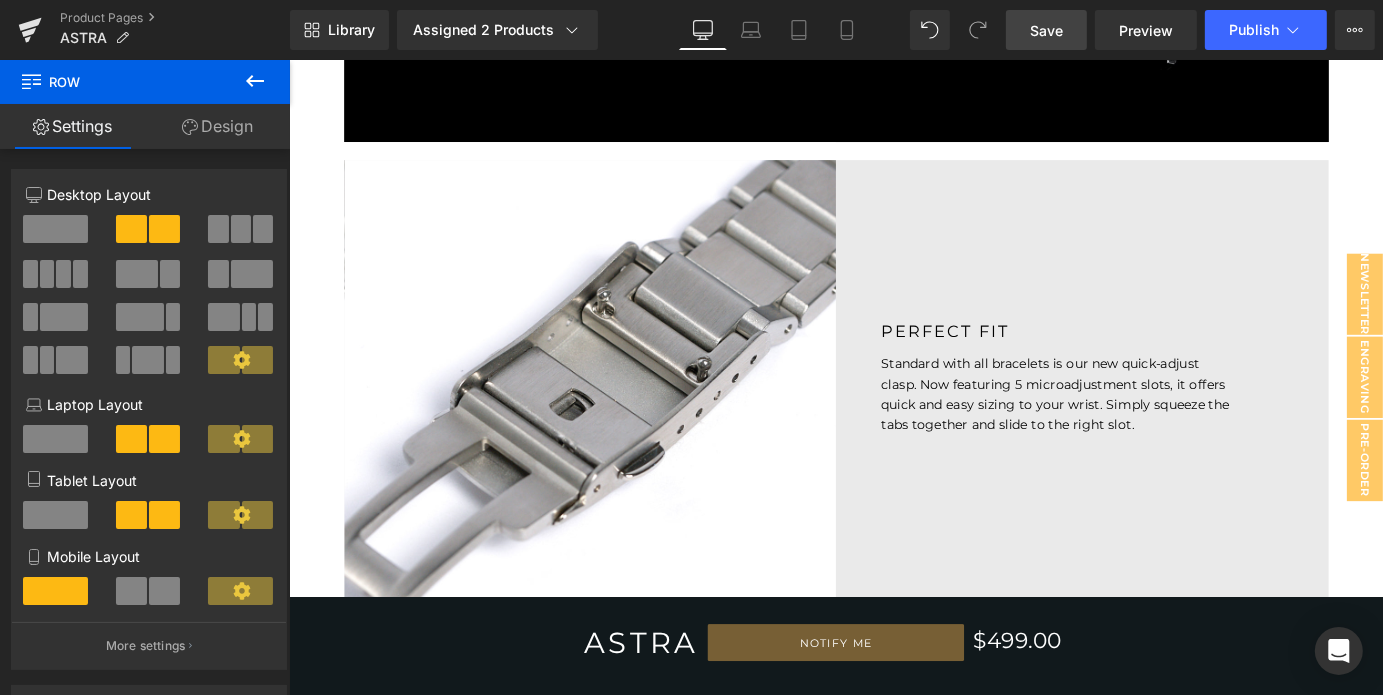 scroll, scrollTop: 5807, scrollLeft: 0, axis: vertical 